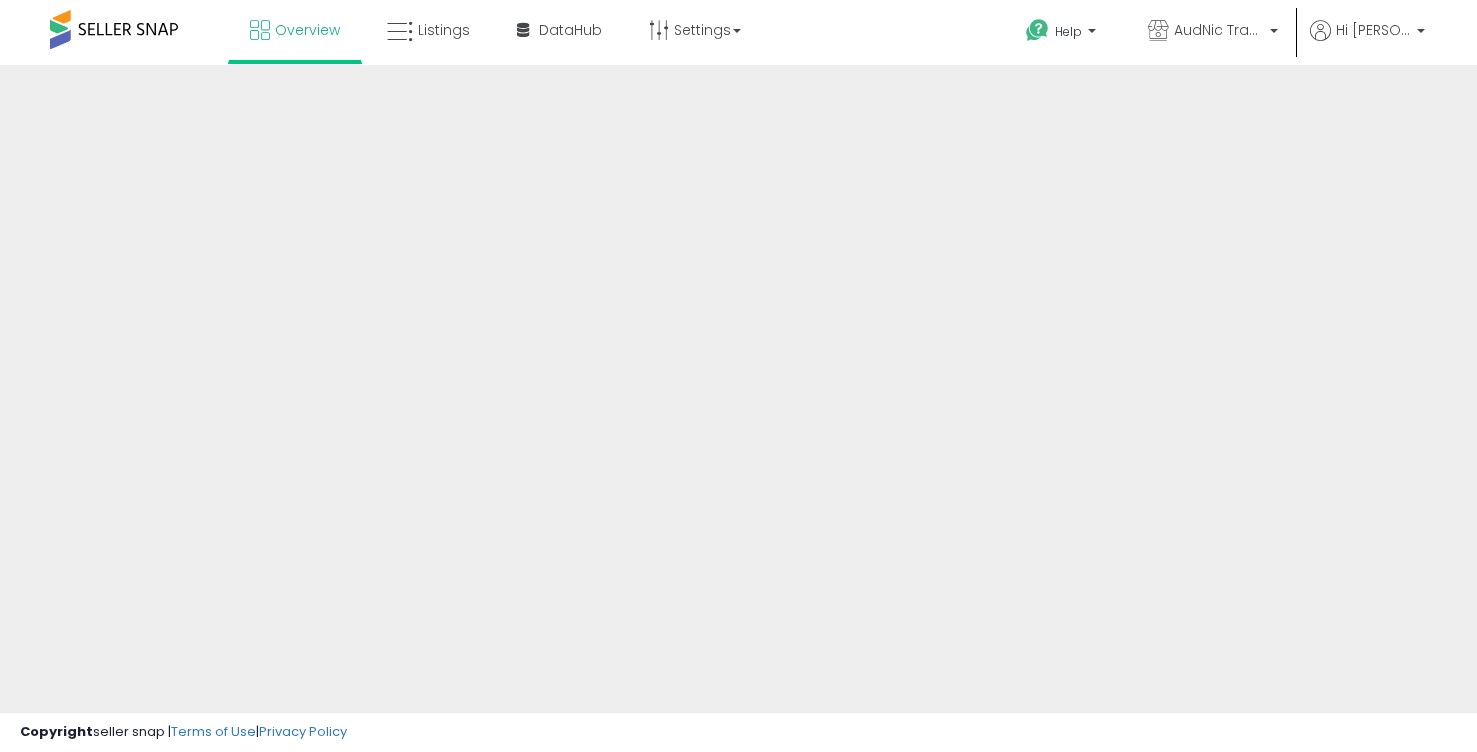 scroll, scrollTop: 0, scrollLeft: 0, axis: both 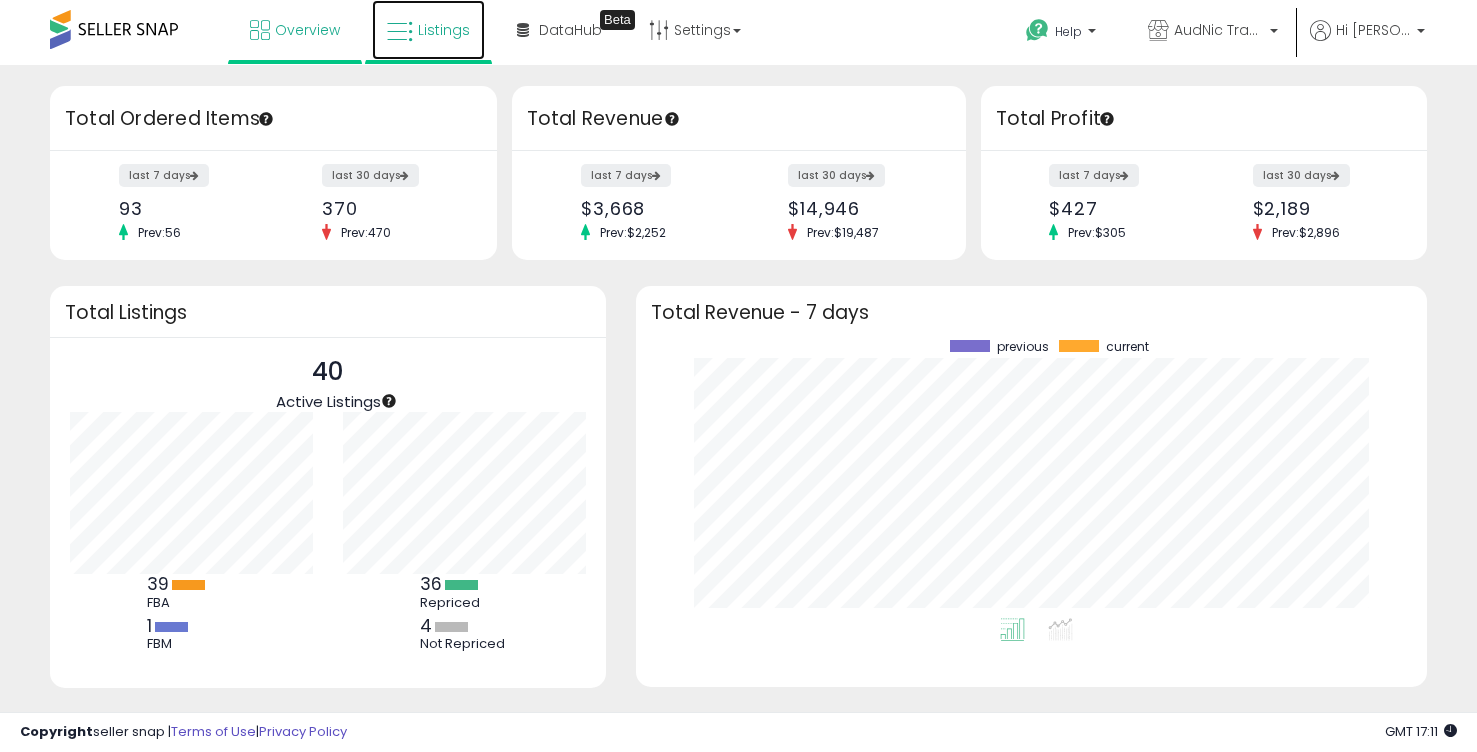 click on "Listings" at bounding box center (444, 30) 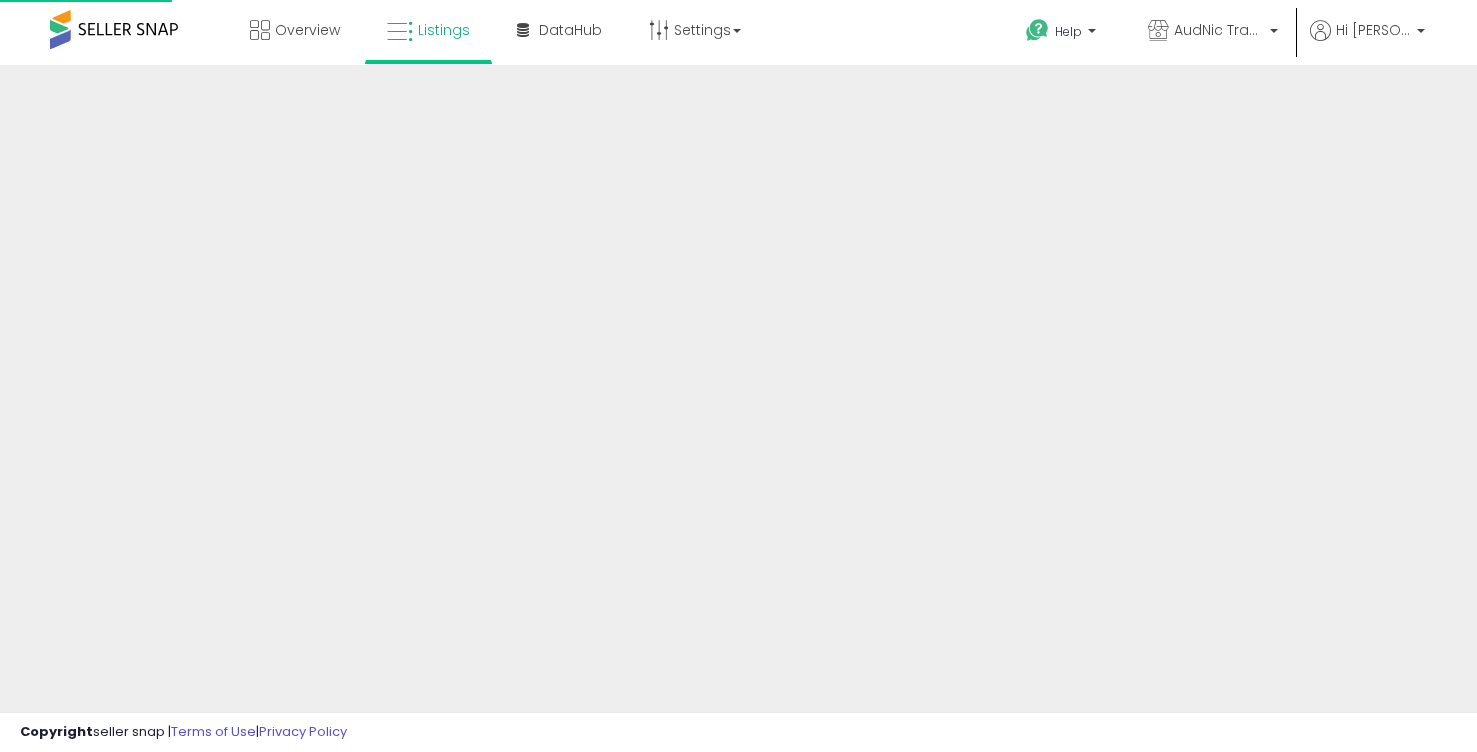 scroll, scrollTop: 0, scrollLeft: 0, axis: both 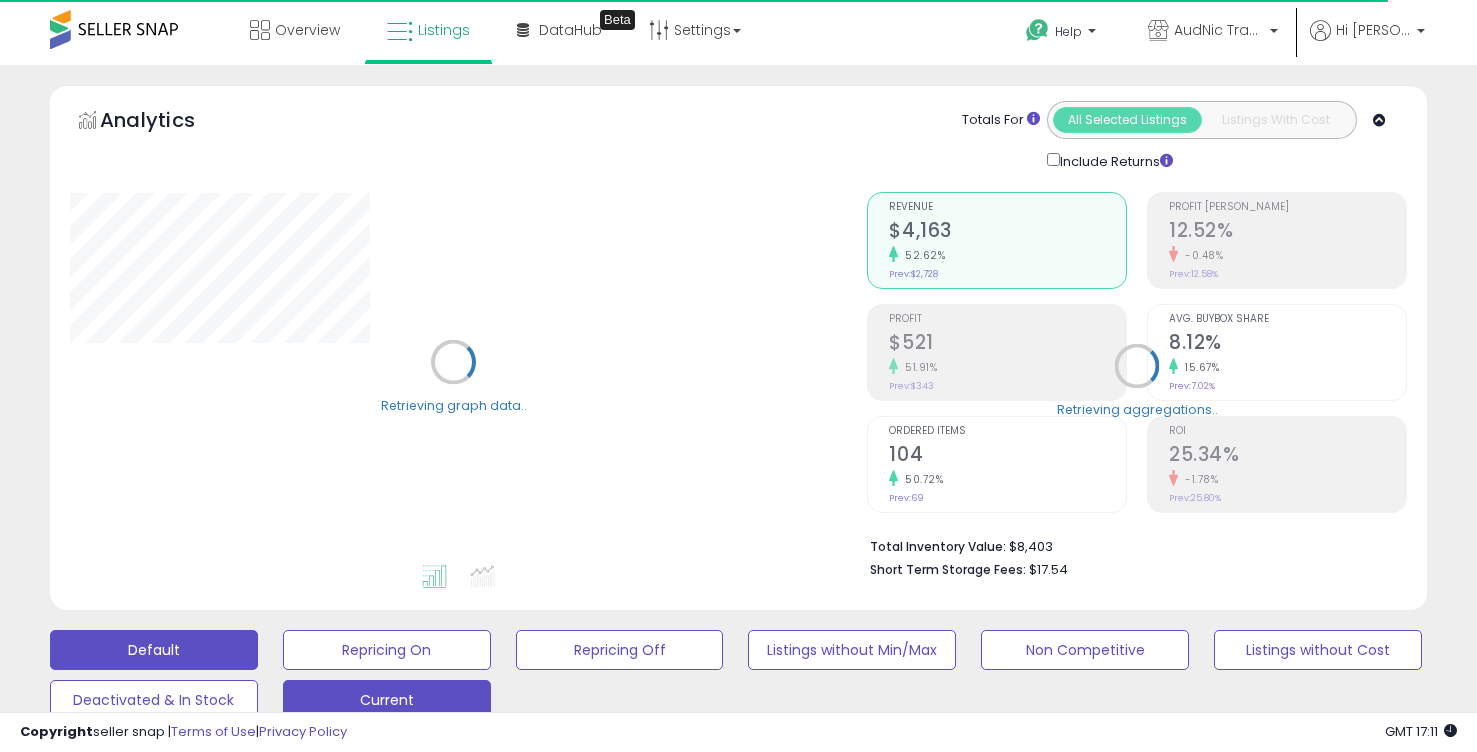 click on "Current" at bounding box center (387, 650) 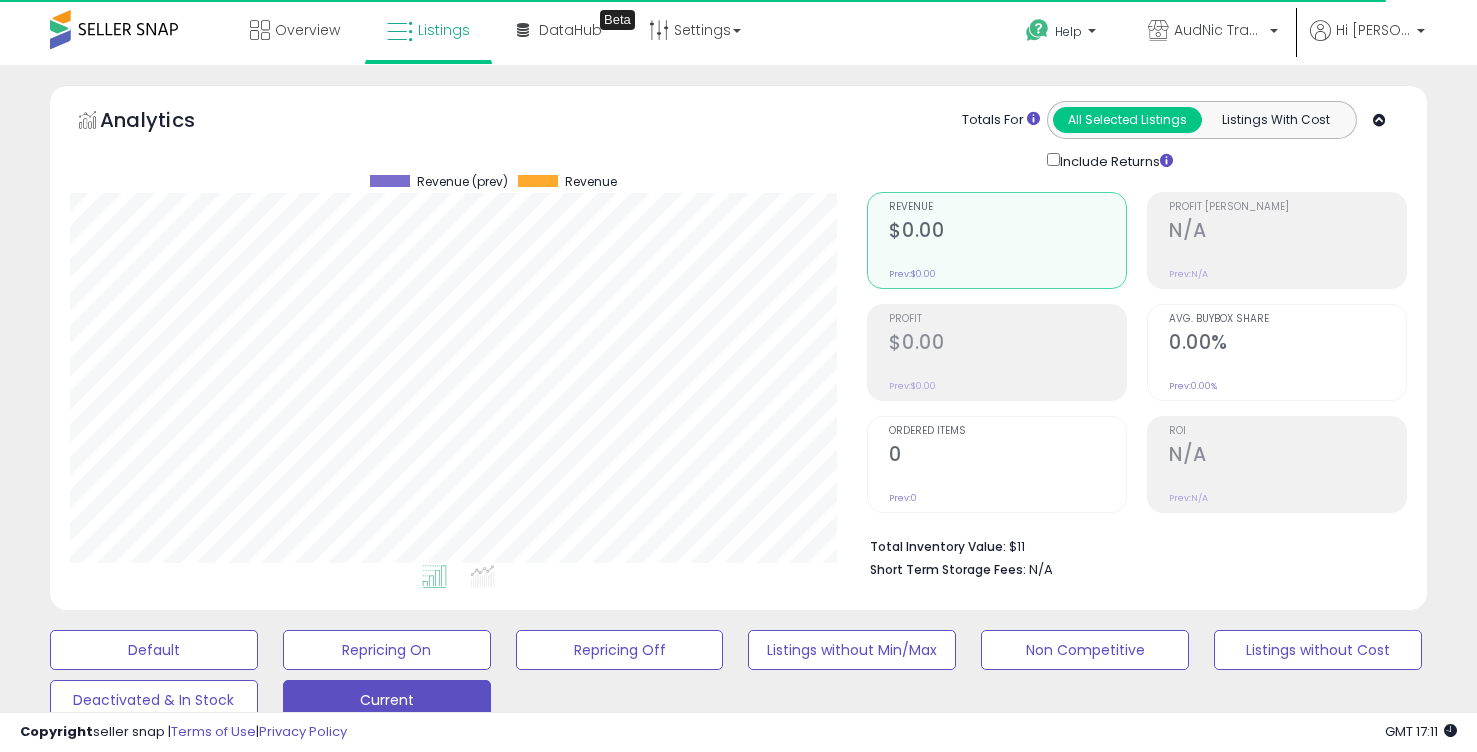 scroll, scrollTop: 999590, scrollLeft: 999202, axis: both 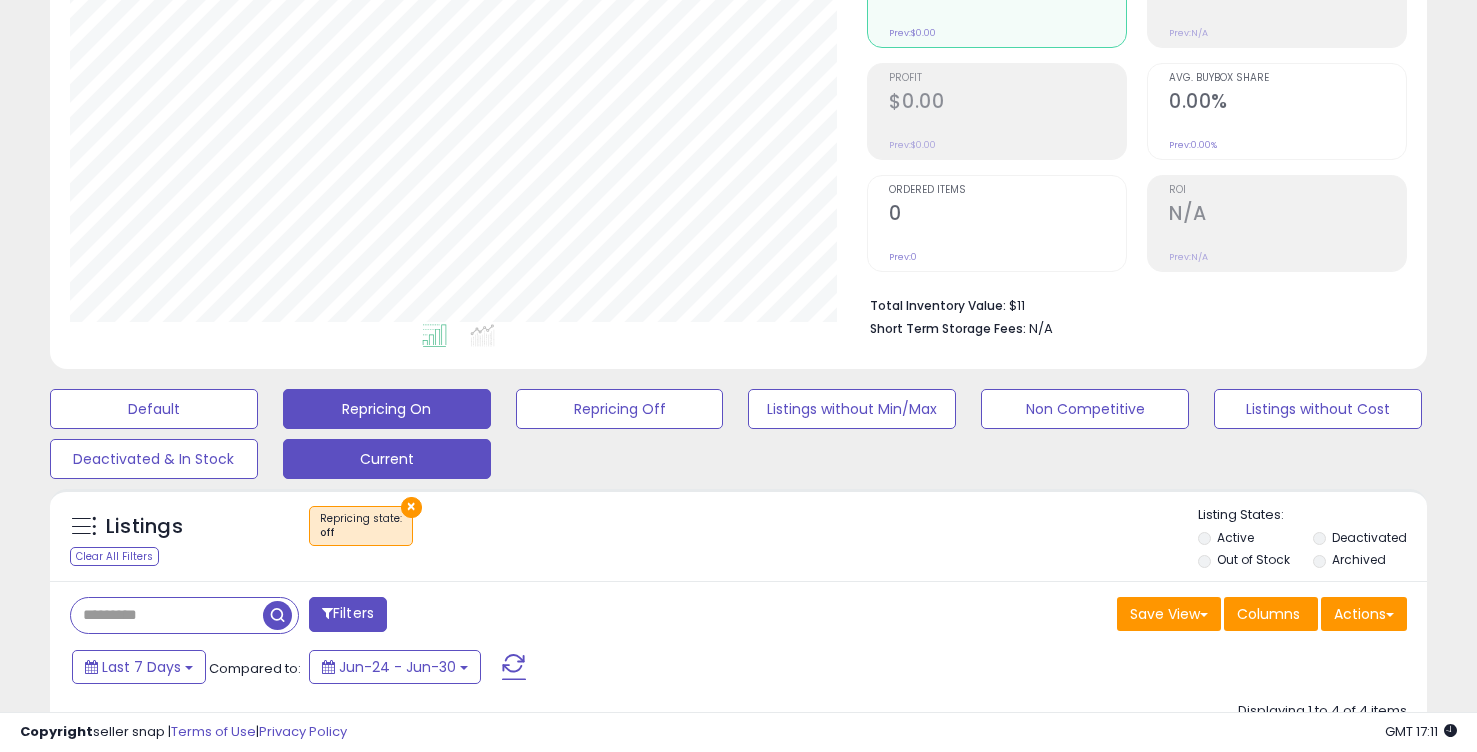 click on "Repricing On" at bounding box center [154, 409] 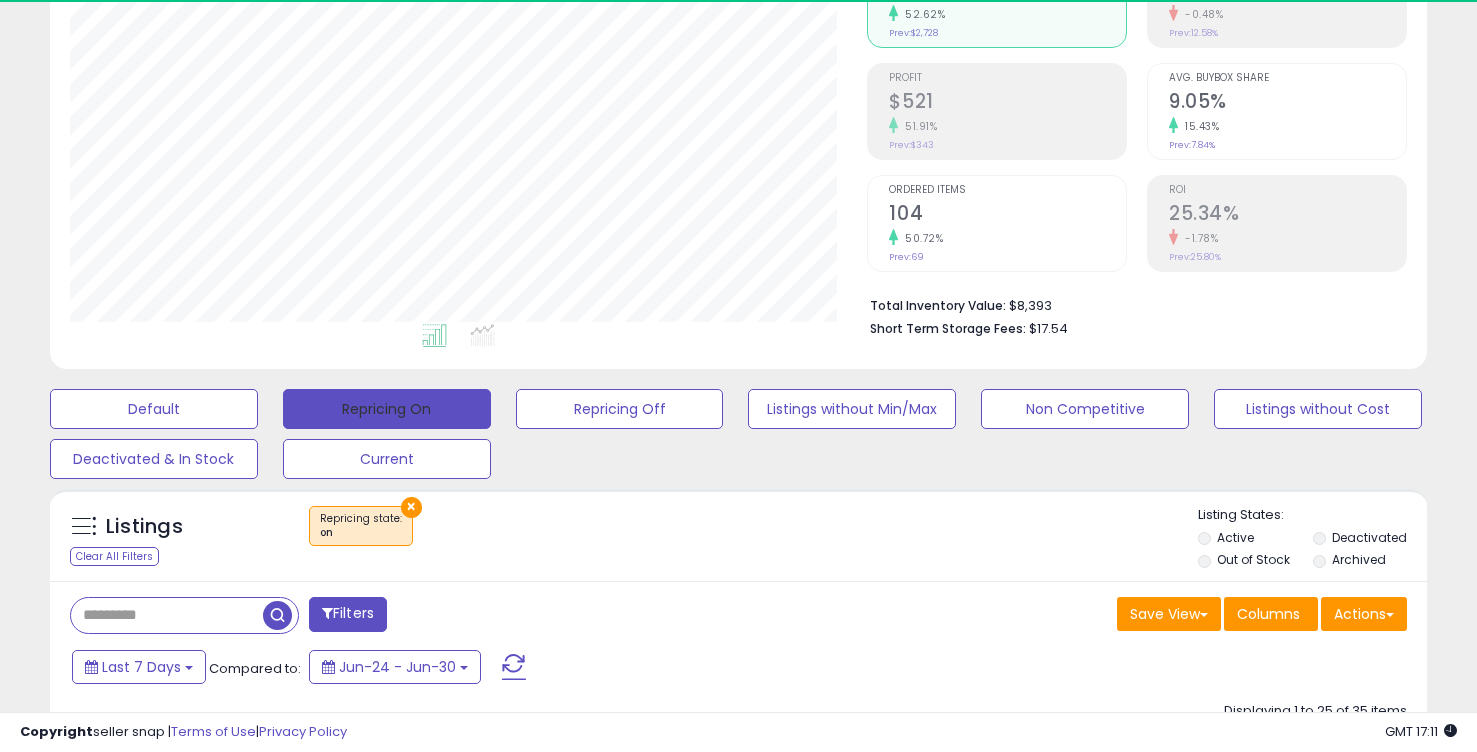 scroll, scrollTop: 999590, scrollLeft: 999202, axis: both 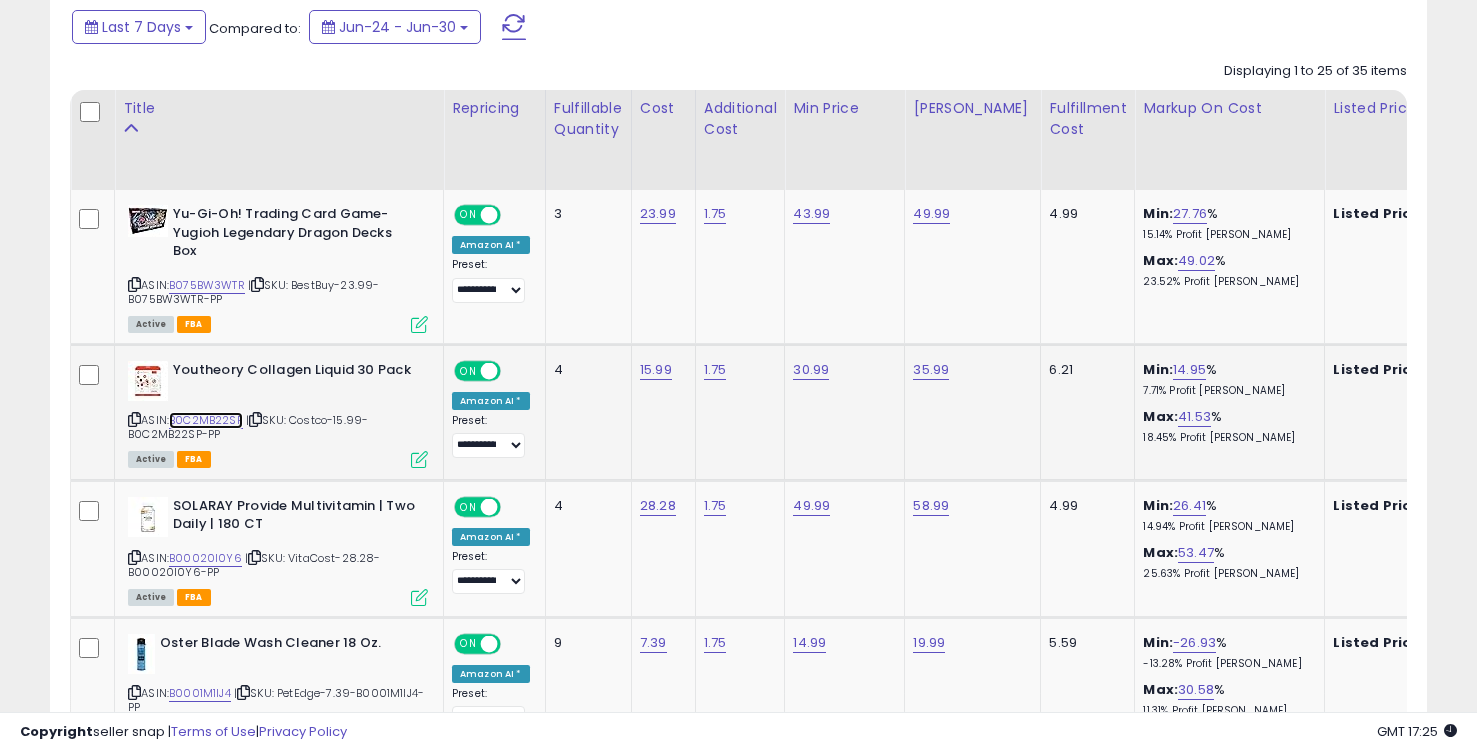 click on "B0C2MB22SP" at bounding box center (206, 420) 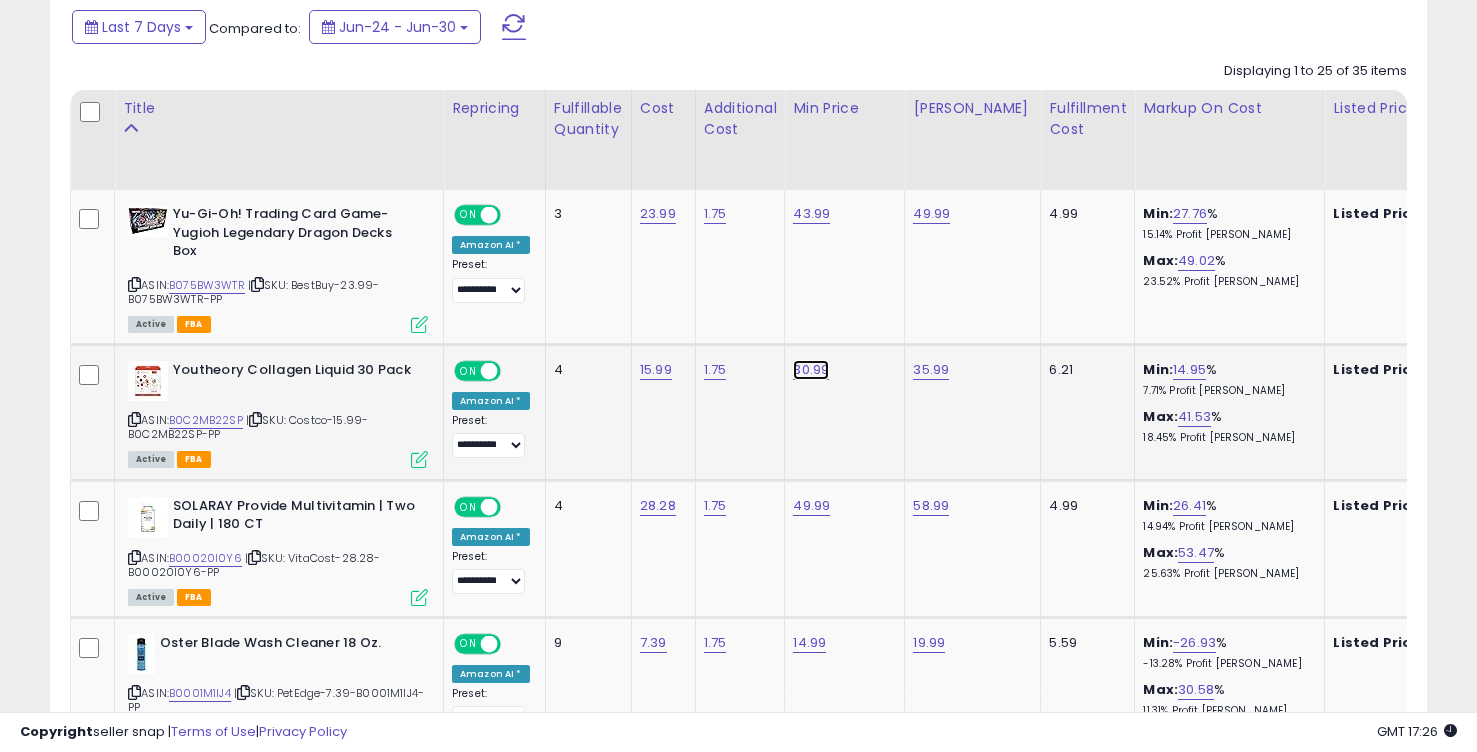 click on "30.99" at bounding box center (811, 214) 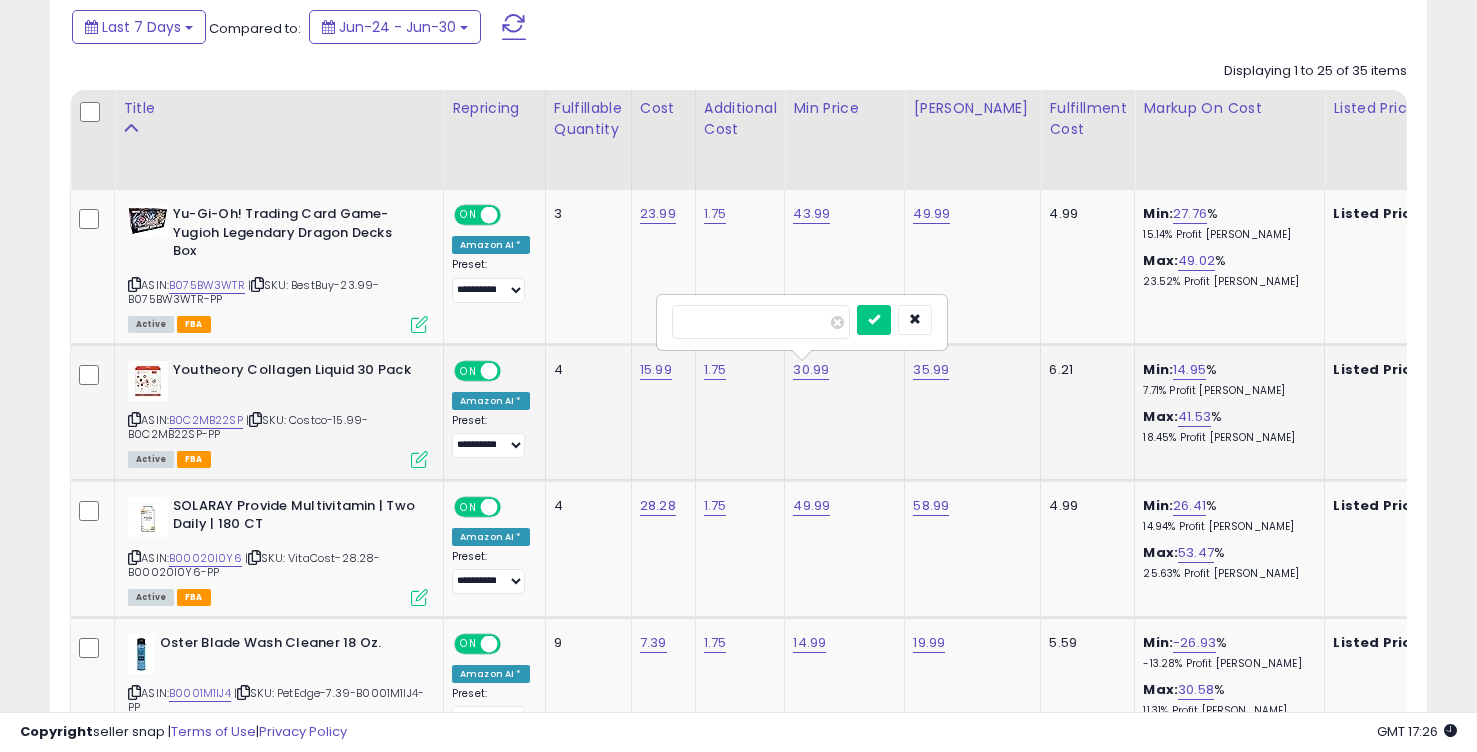click on "*****" at bounding box center (761, 322) 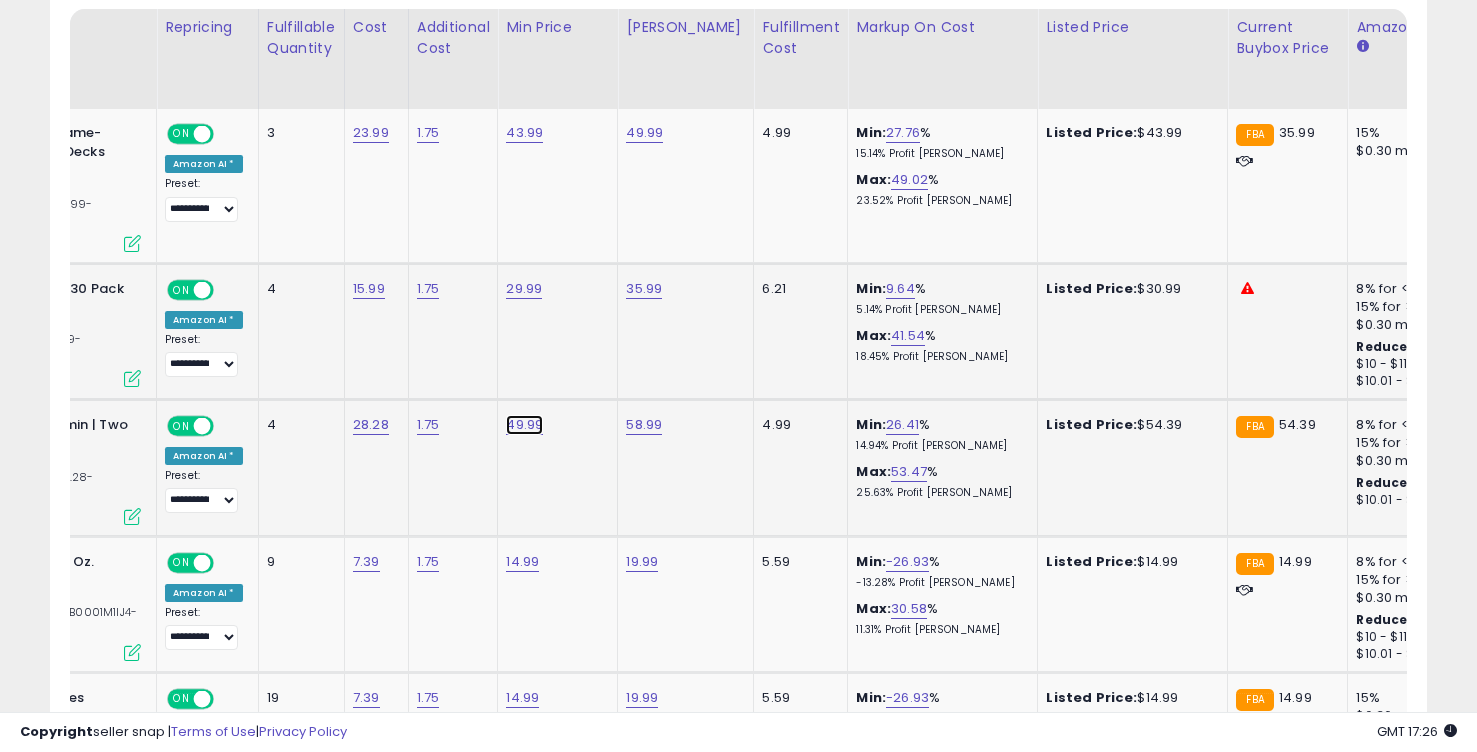 click on "49.99" at bounding box center (524, 133) 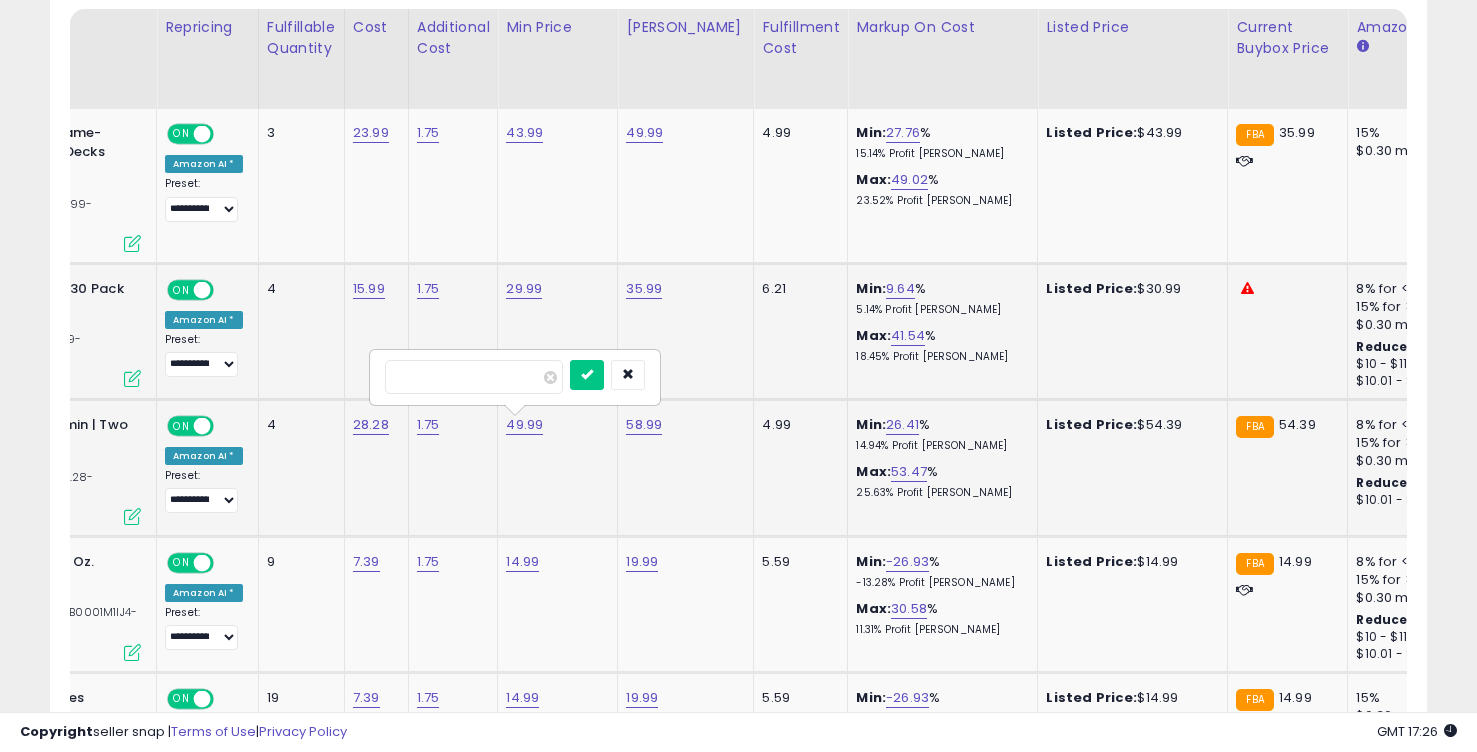 click on "*****" at bounding box center (474, 377) 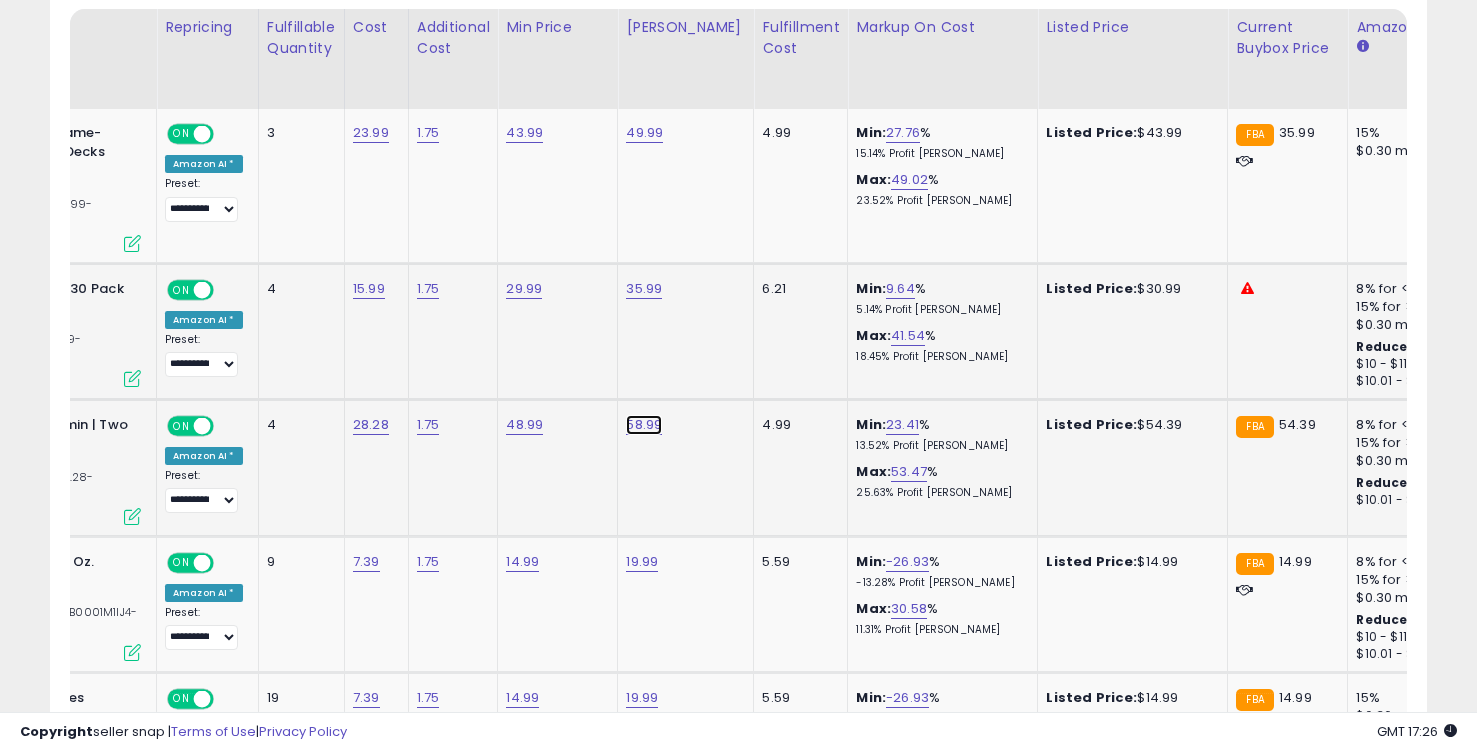 click on "58.99" at bounding box center (644, 133) 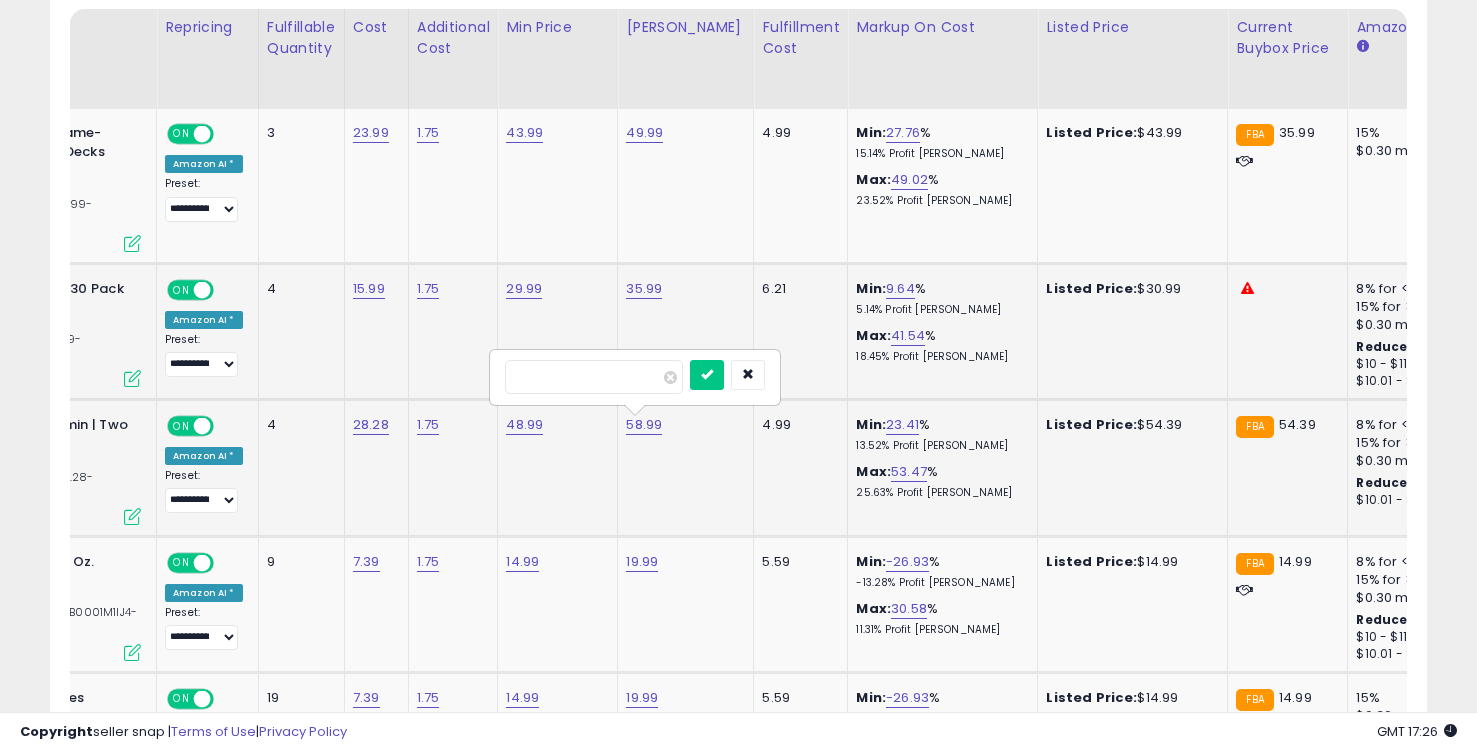 click on "*****" at bounding box center (594, 377) 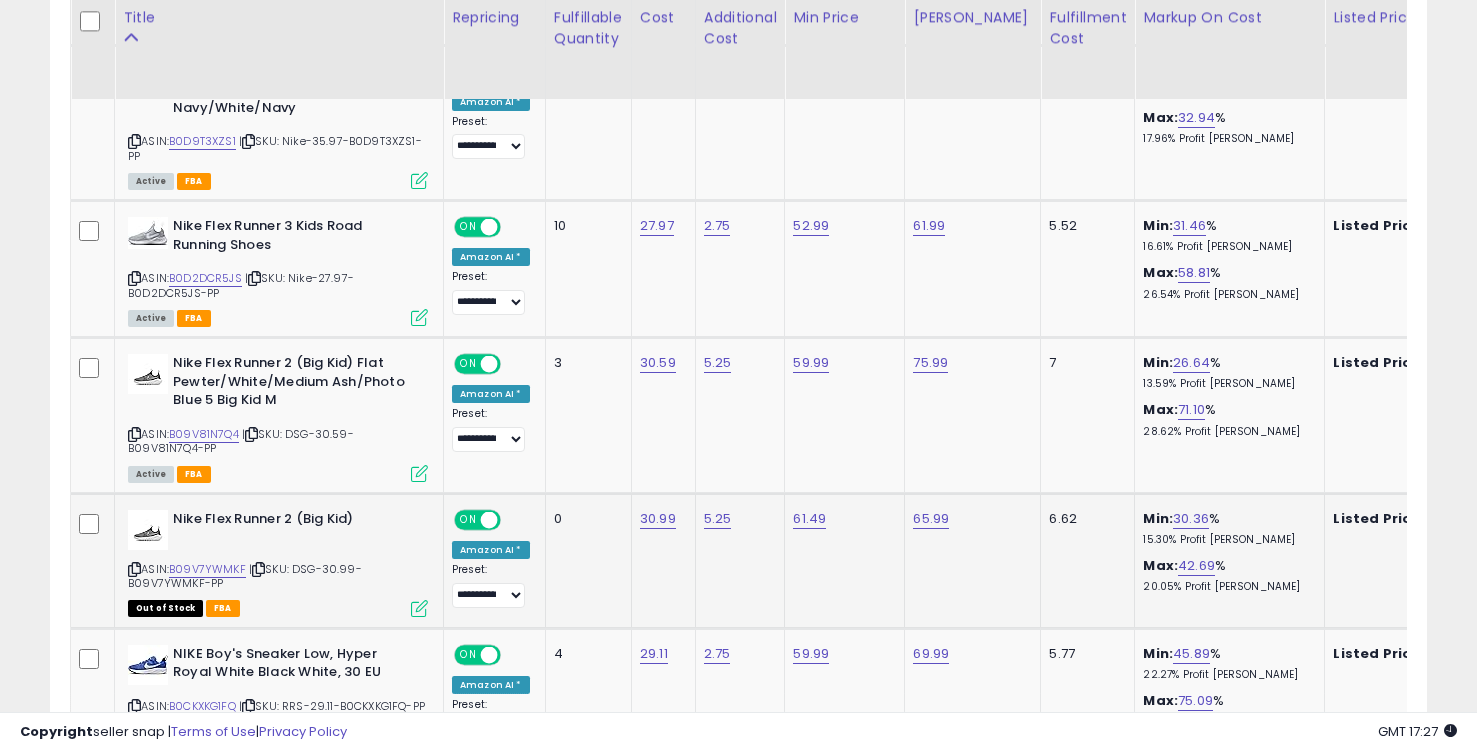 click on "ON" at bounding box center [468, 519] 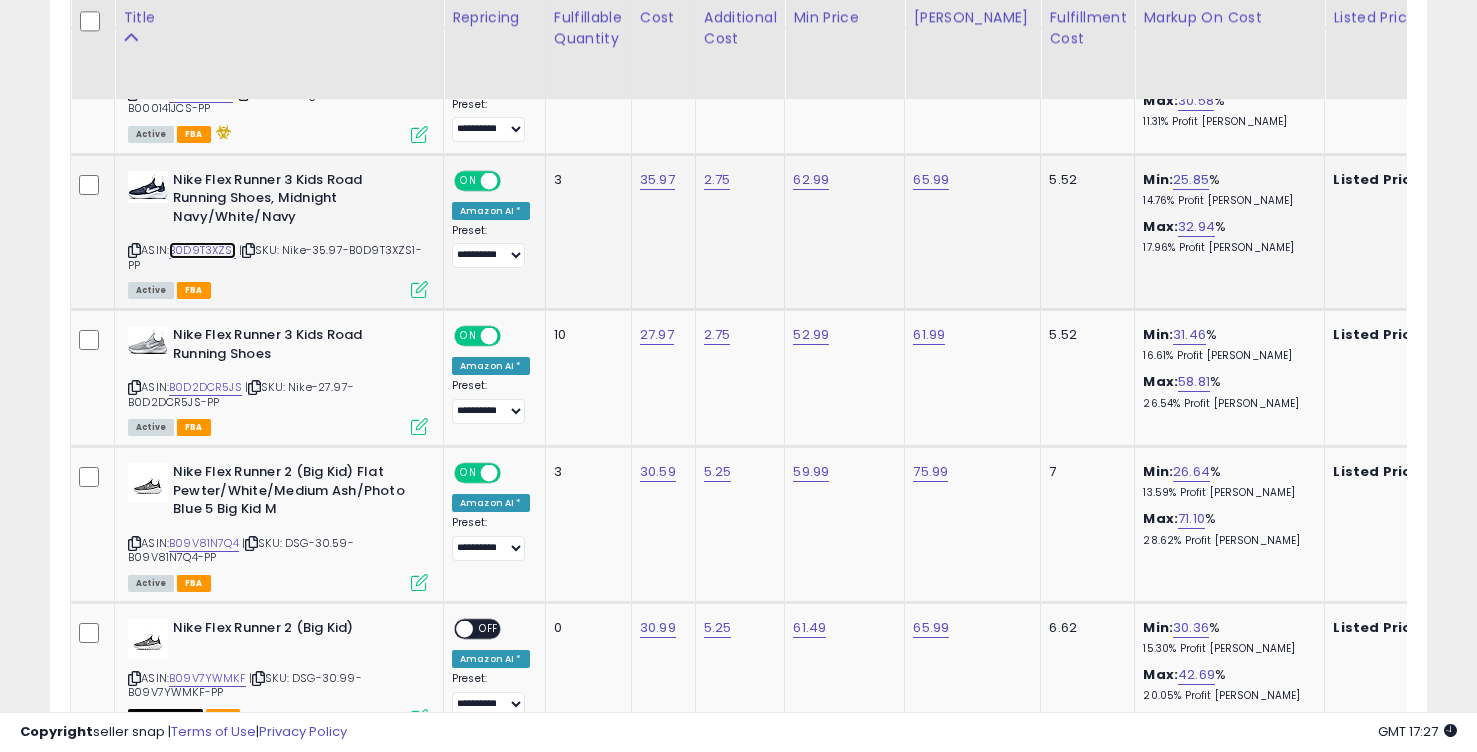 click on "B0D9T3XZS1" at bounding box center [202, 250] 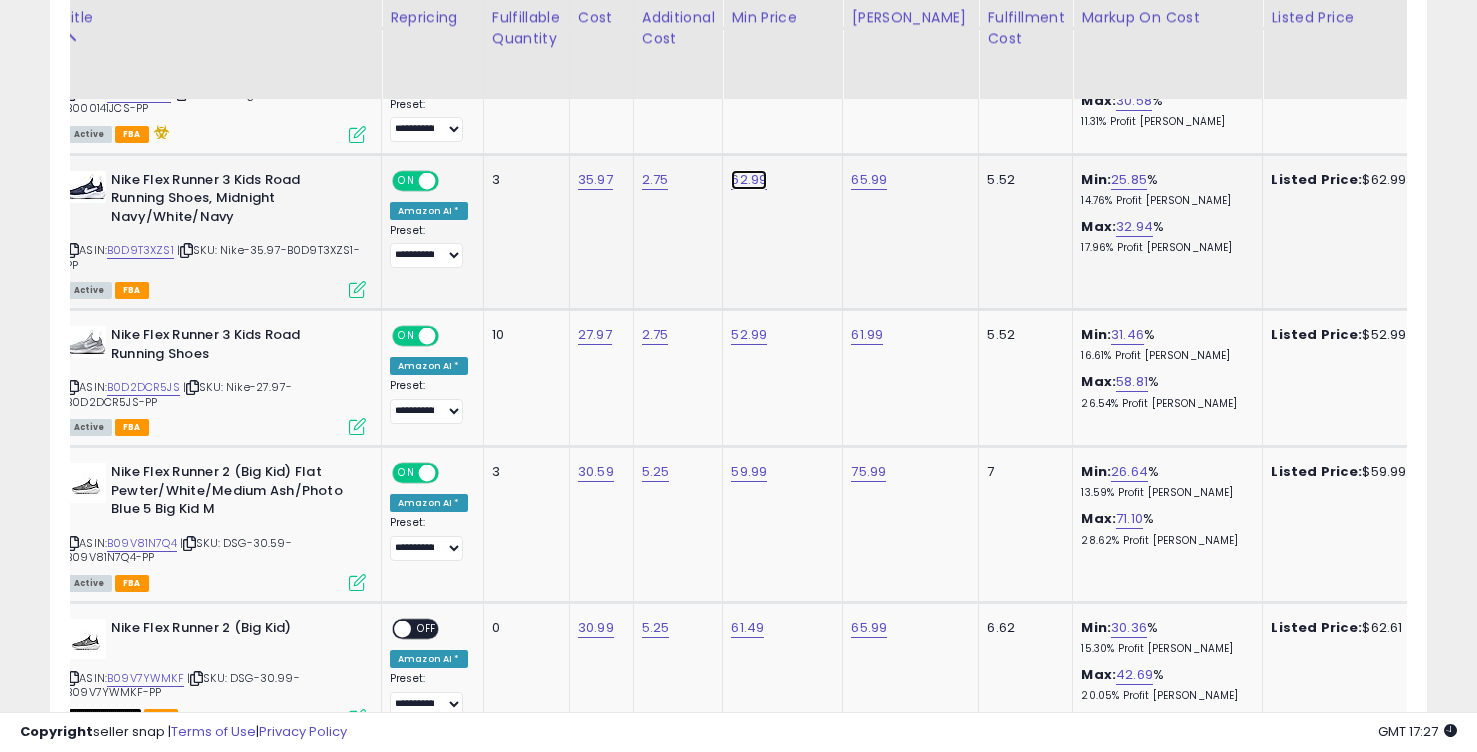 click on "62.99" at bounding box center (749, -511) 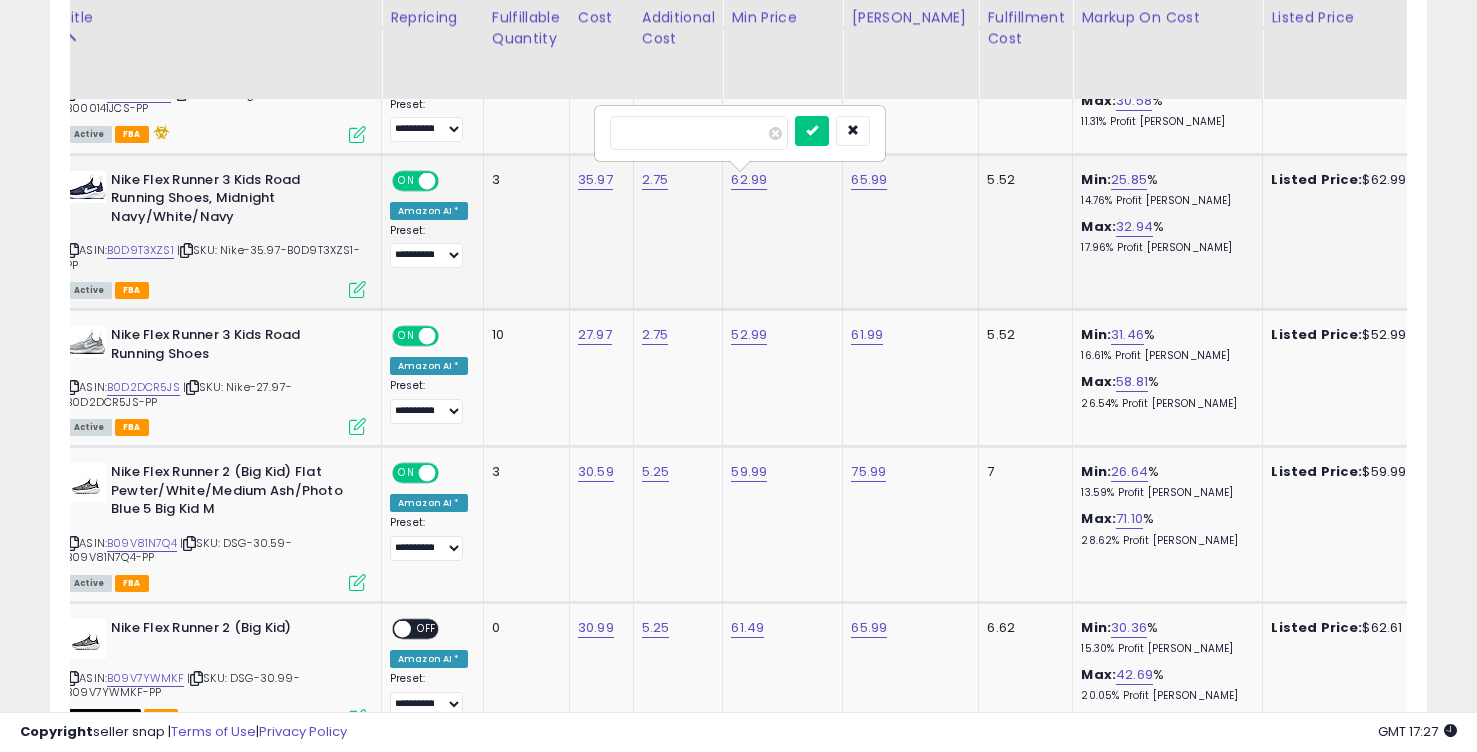 click on "*****" at bounding box center (699, 133) 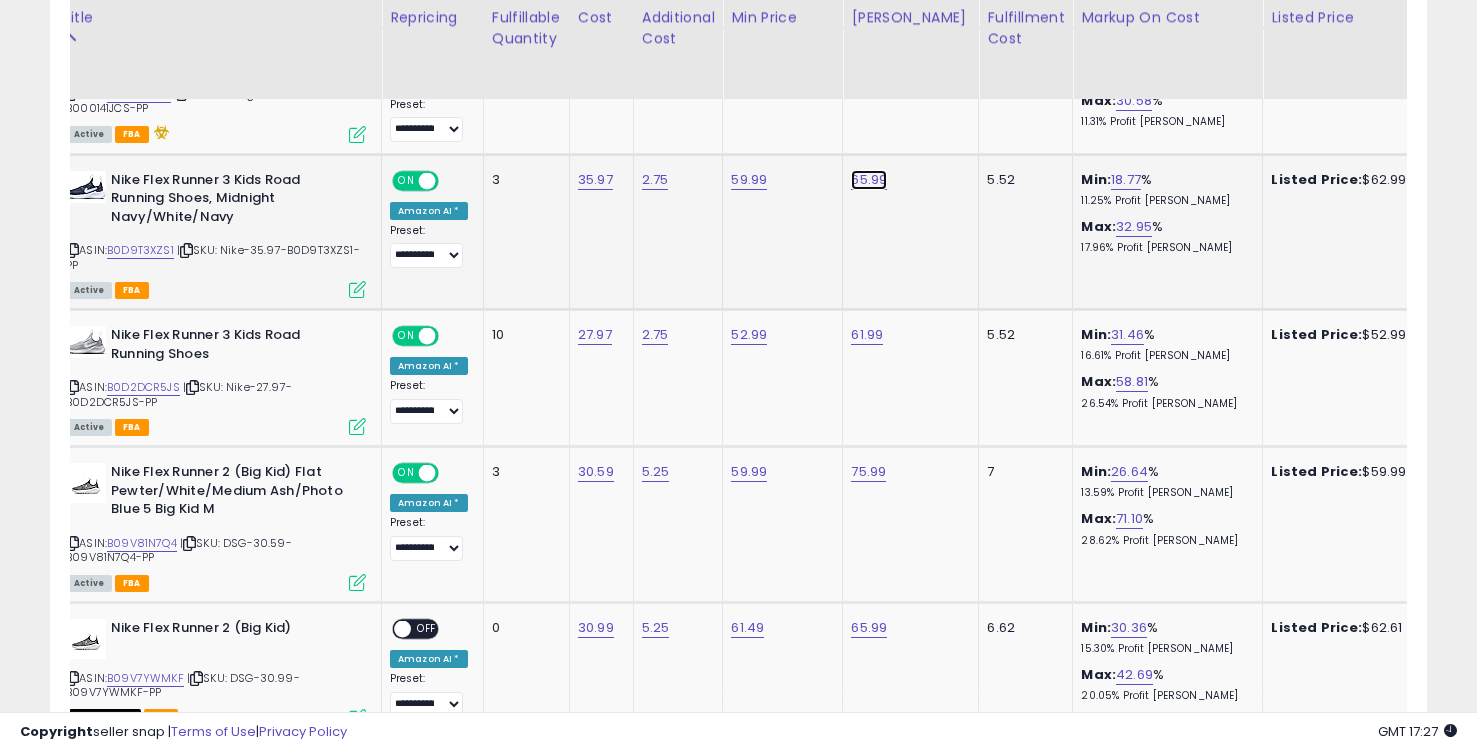 click on "65.99" at bounding box center (869, -511) 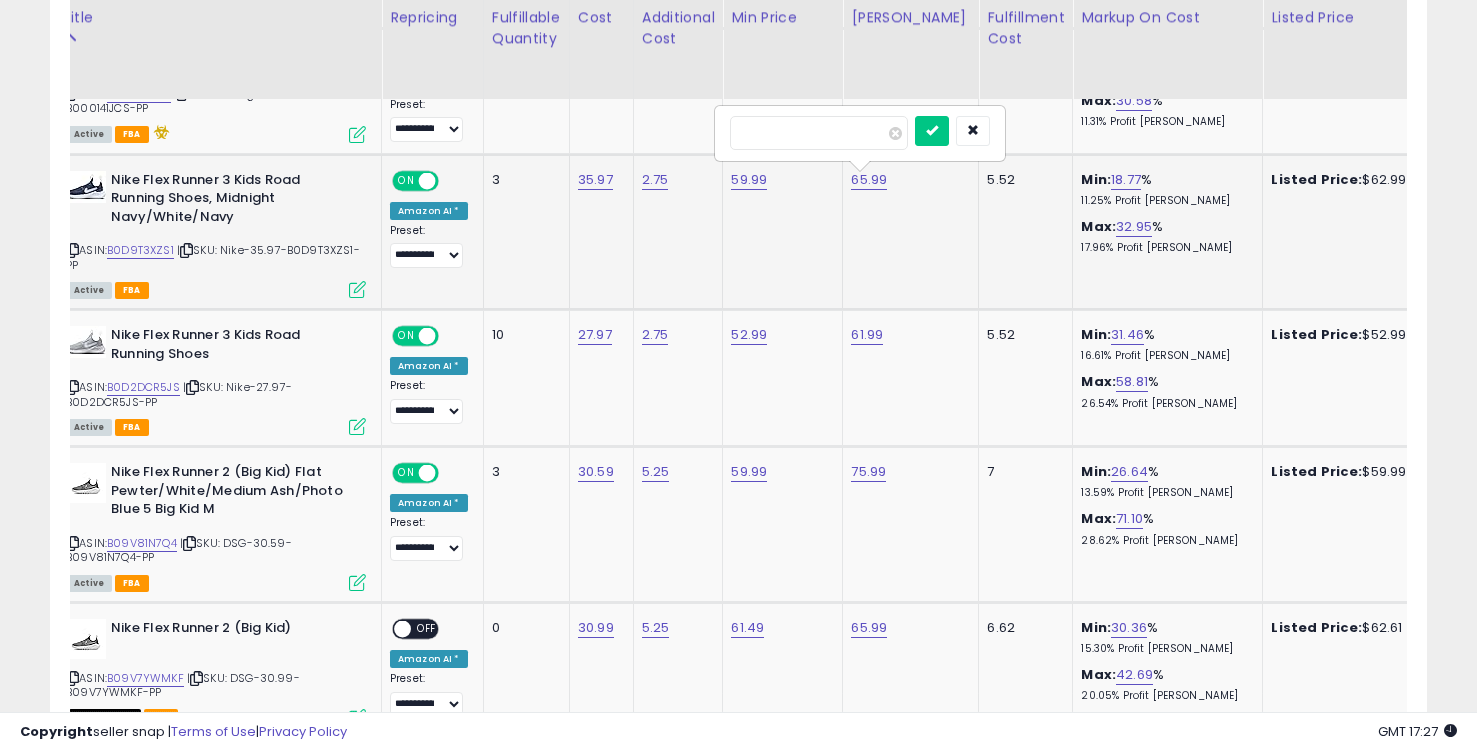 click on "*****" at bounding box center [819, 133] 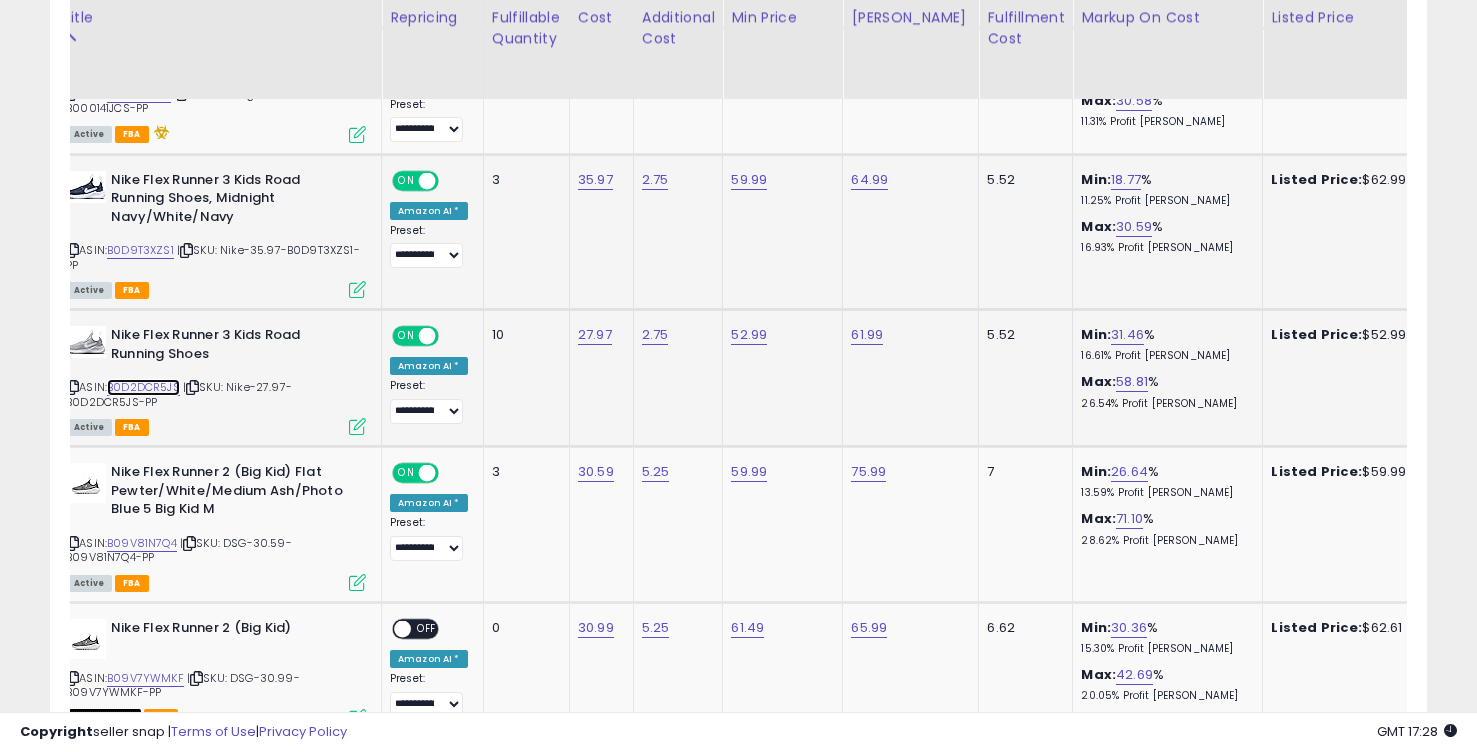 click on "B0D2DCR5JS" at bounding box center [143, 387] 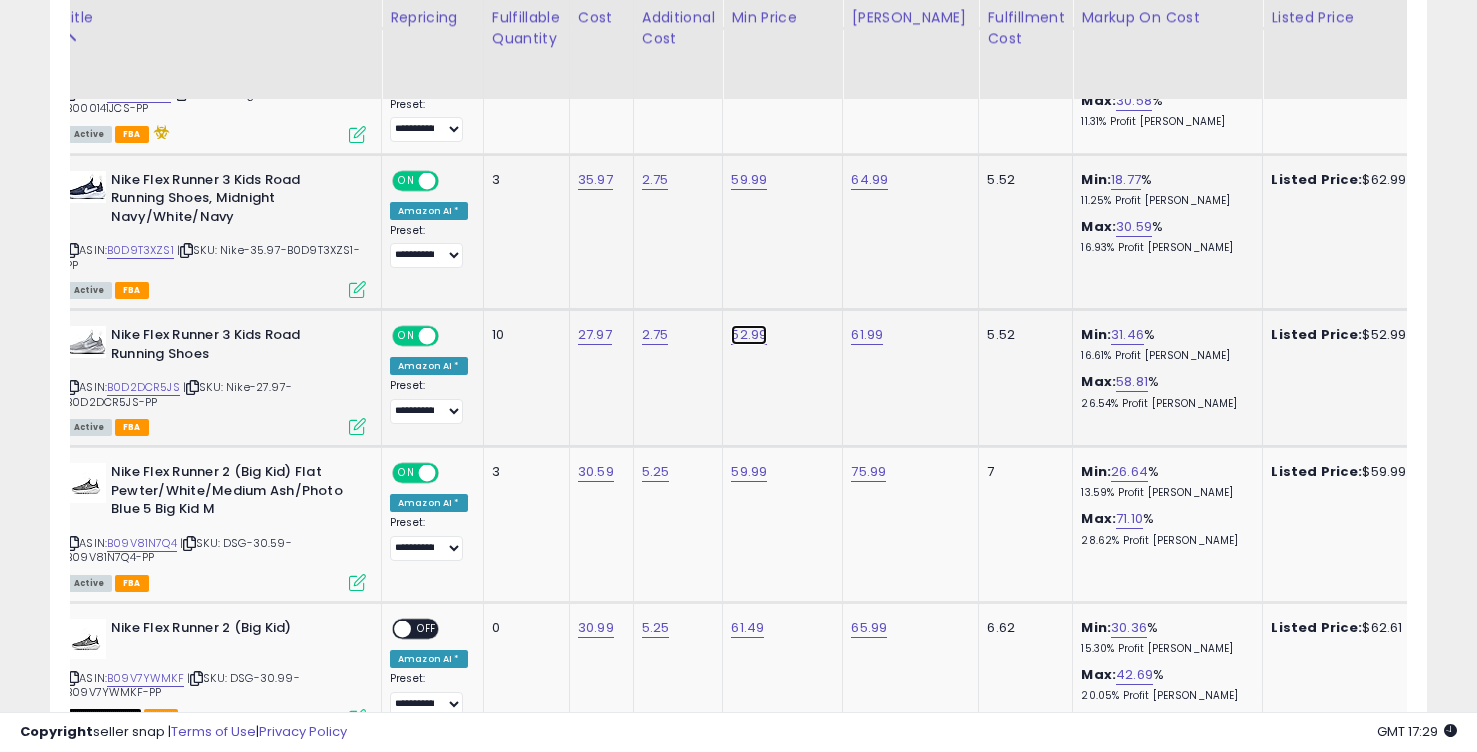 click on "52.99" at bounding box center [749, -511] 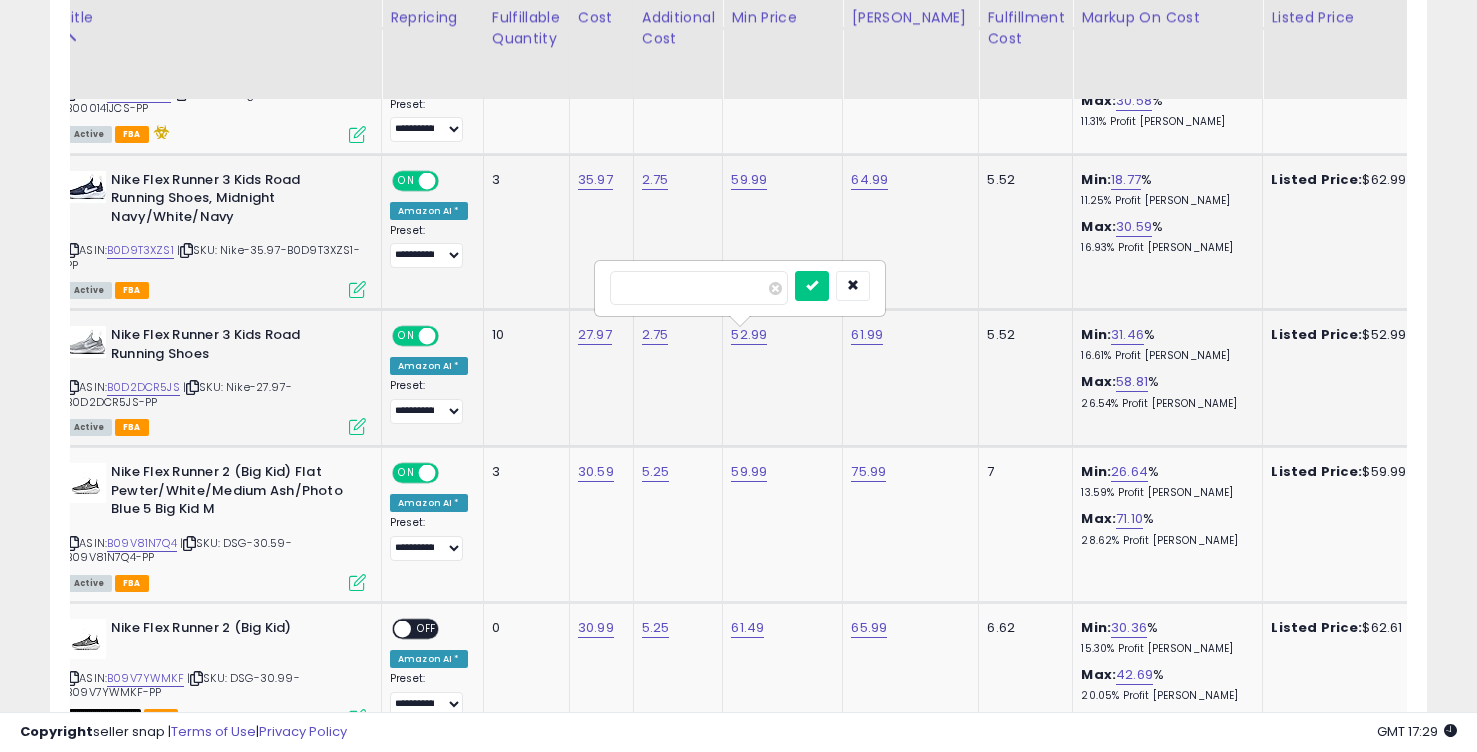 click on "*****" at bounding box center (699, 288) 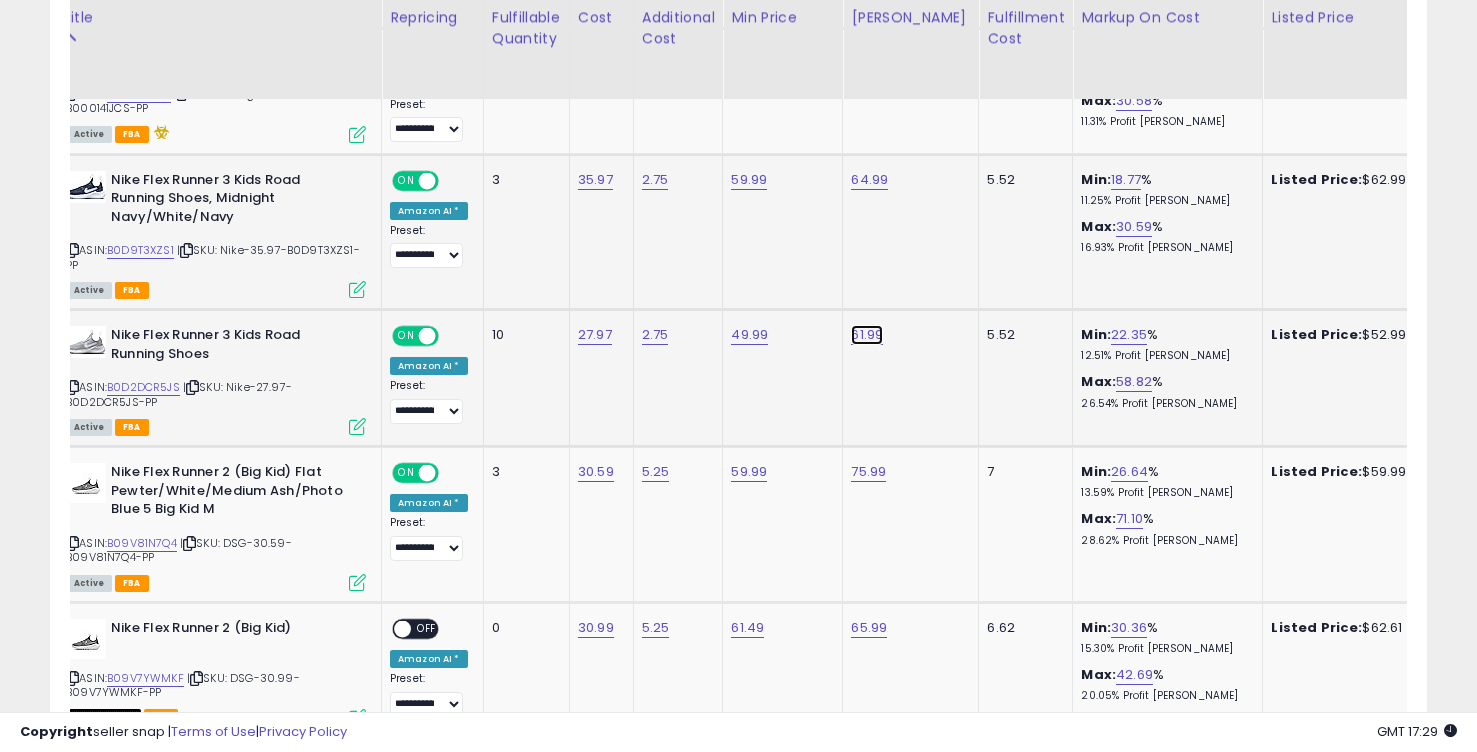 click on "61.99" at bounding box center (869, -511) 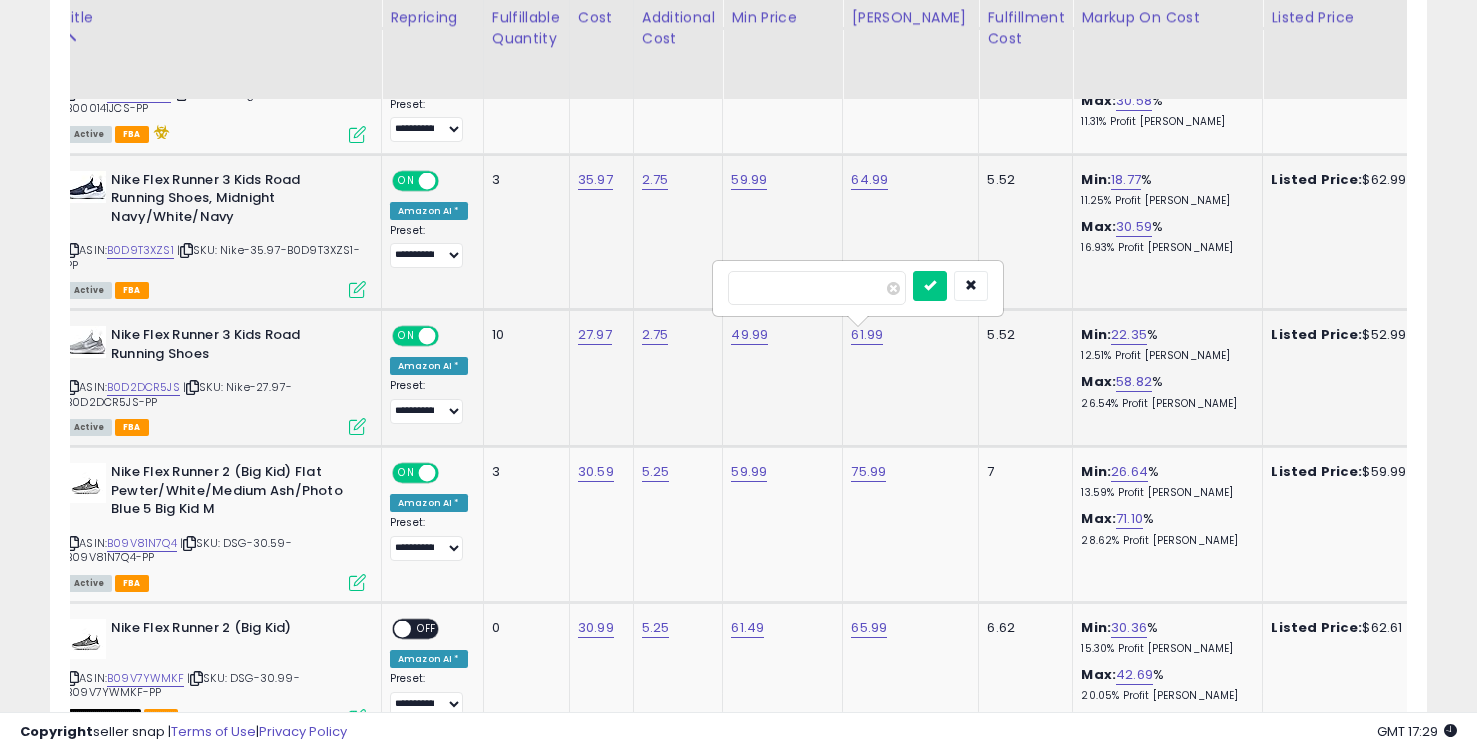 click on "*****" at bounding box center [817, 288] 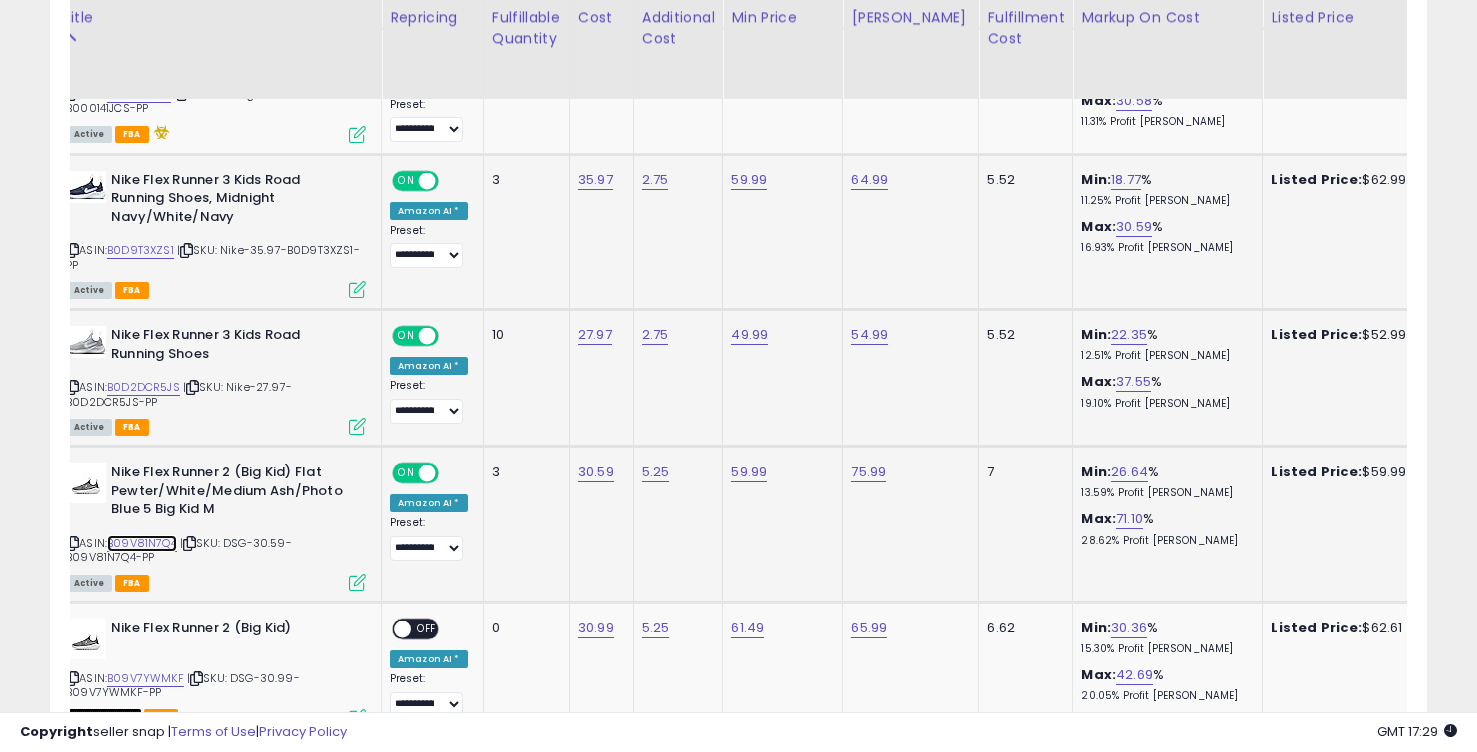 click on "B09V81N7Q4" at bounding box center (142, 543) 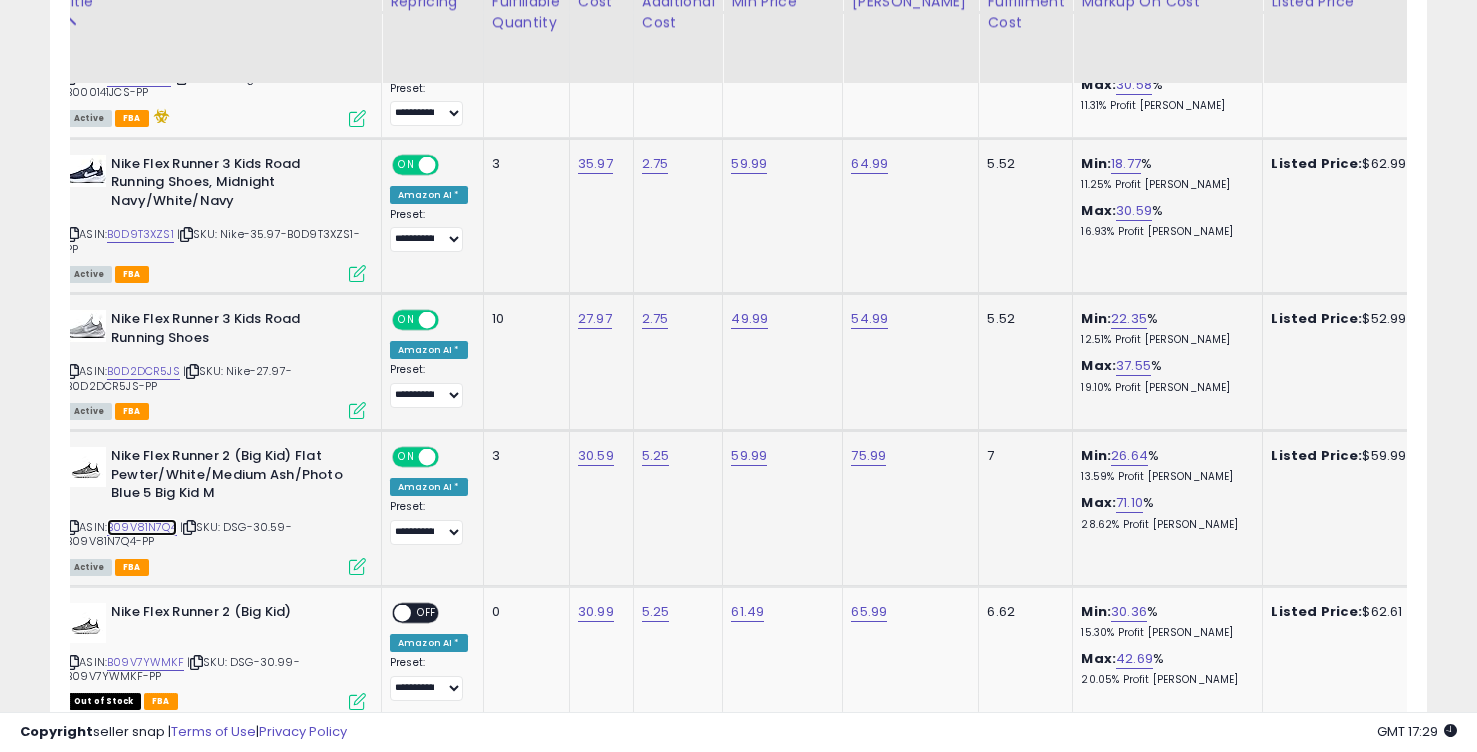 scroll, scrollTop: 1640, scrollLeft: 0, axis: vertical 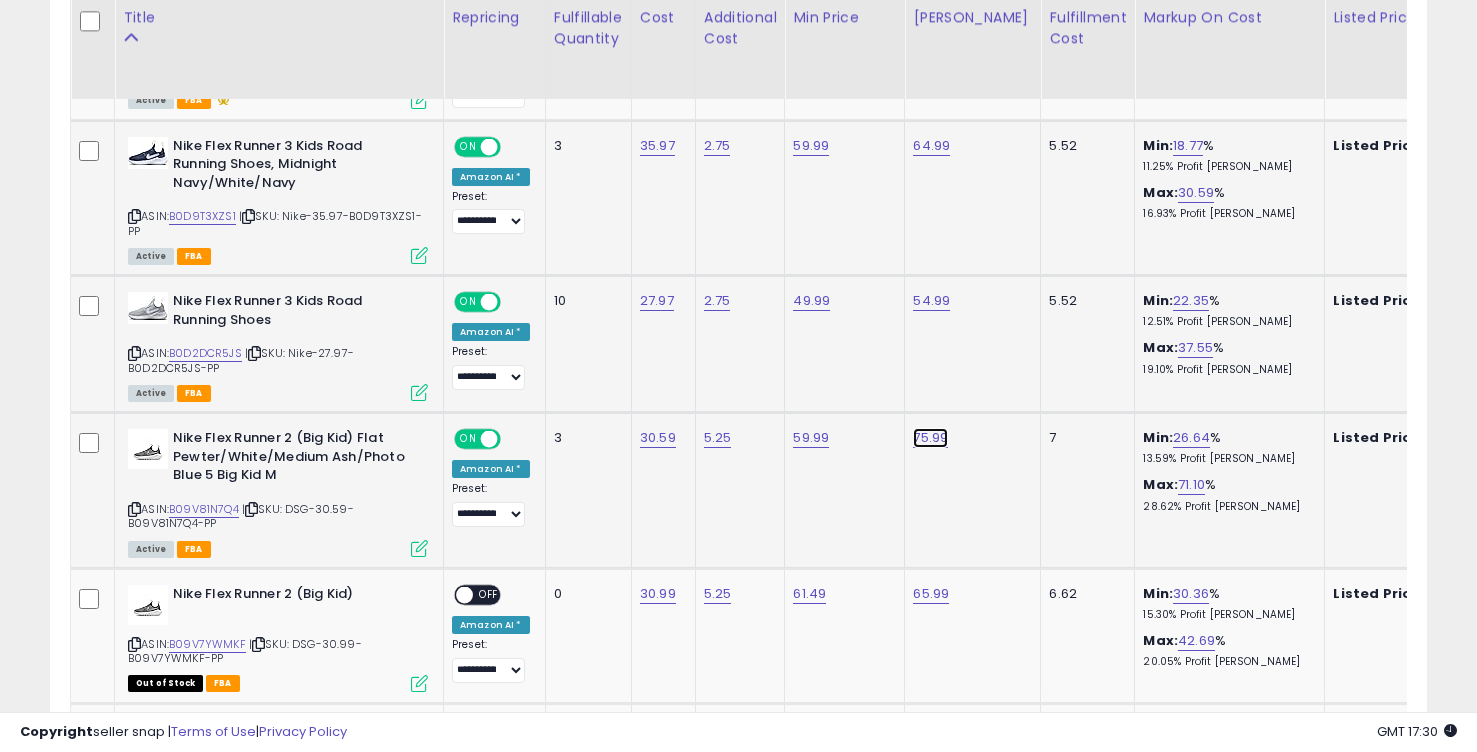 click on "75.99" at bounding box center [931, -545] 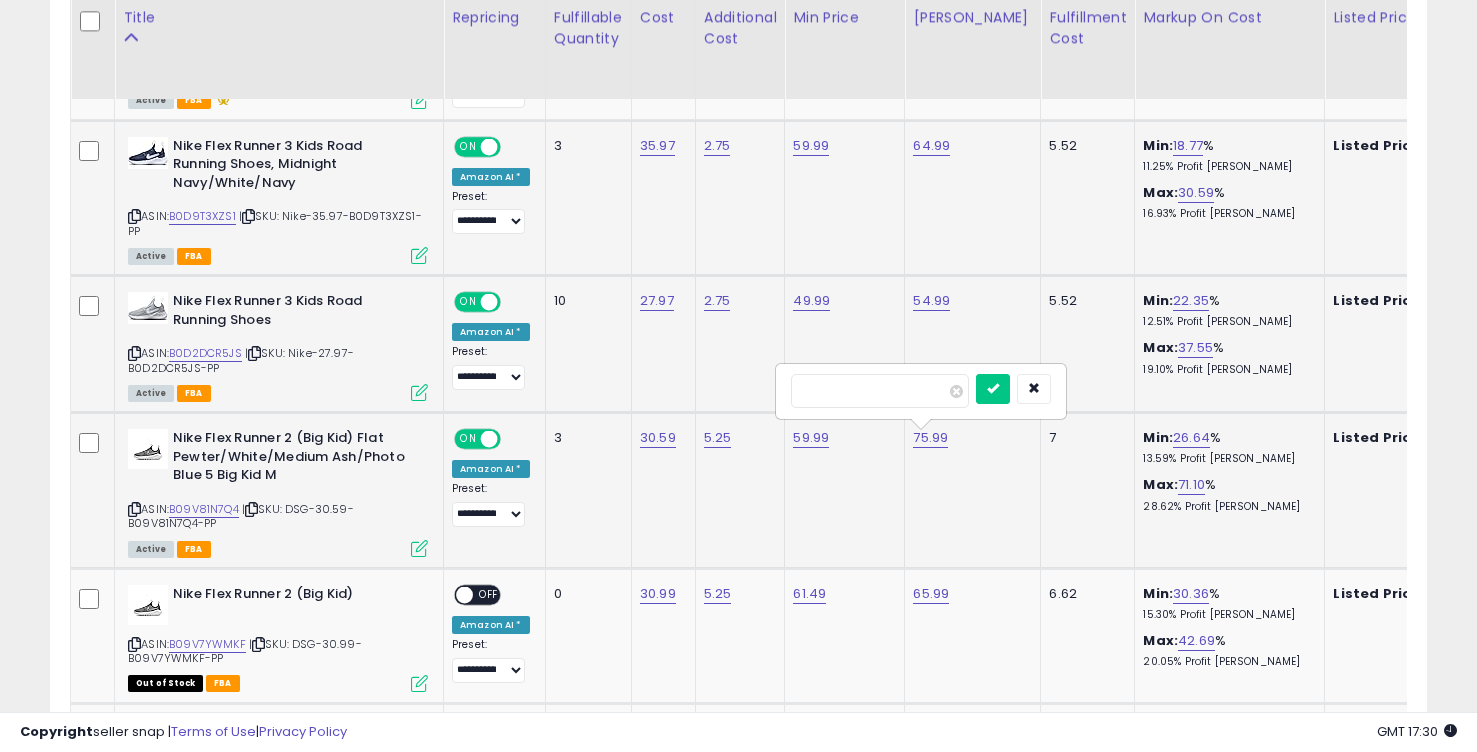 click on "*****" at bounding box center (880, 391) 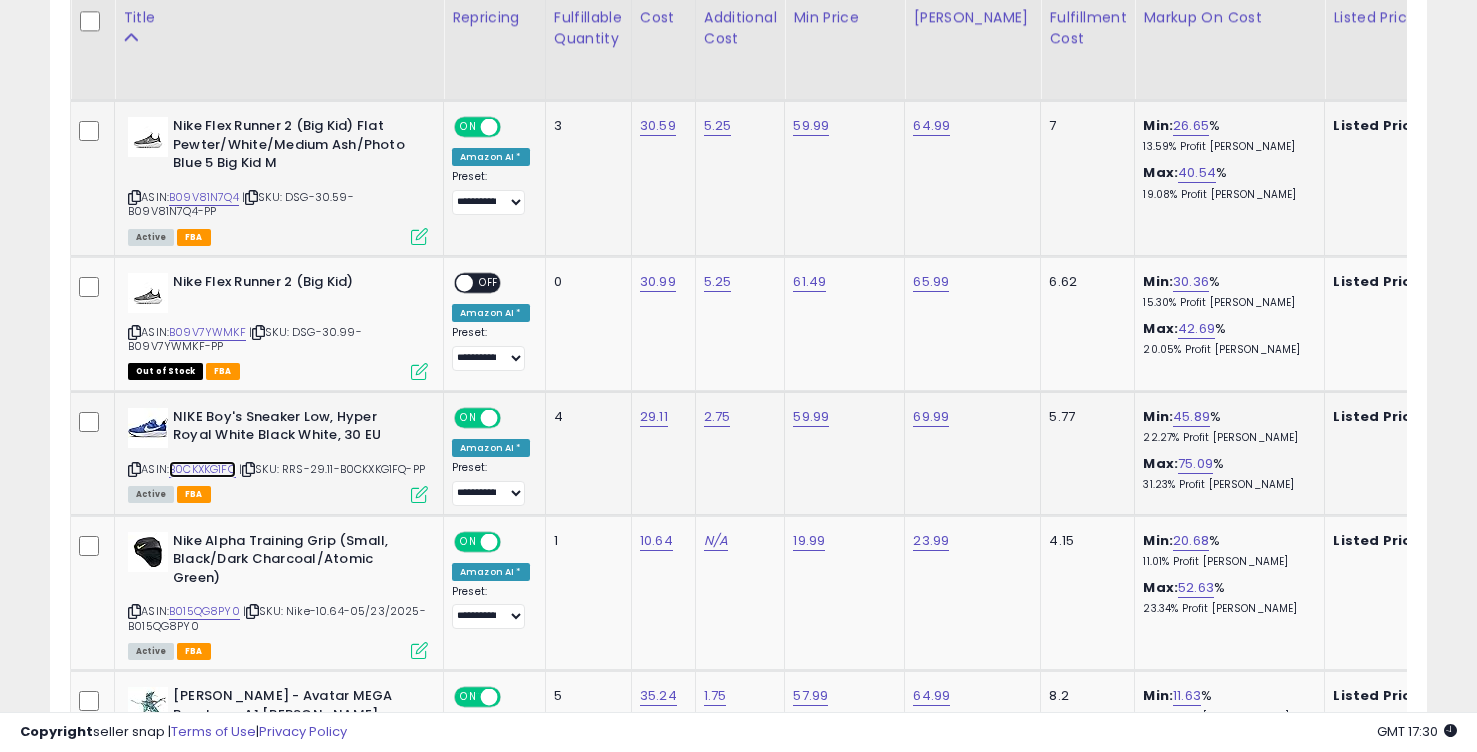 click on "B0CKXKG1FQ" at bounding box center (202, 469) 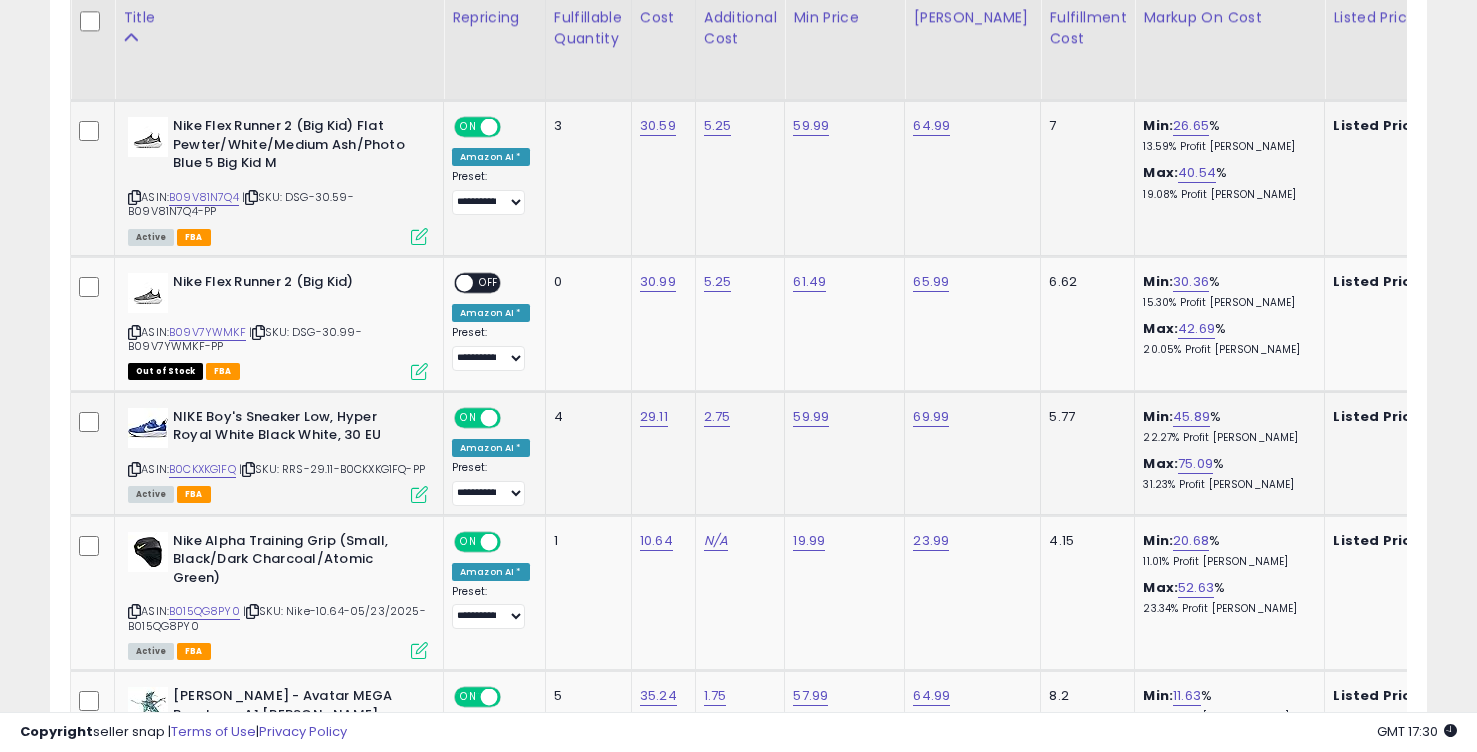 click on "|   SKU: RRS-29.11-B0CKXKG1FQ-PP" at bounding box center (332, 469) 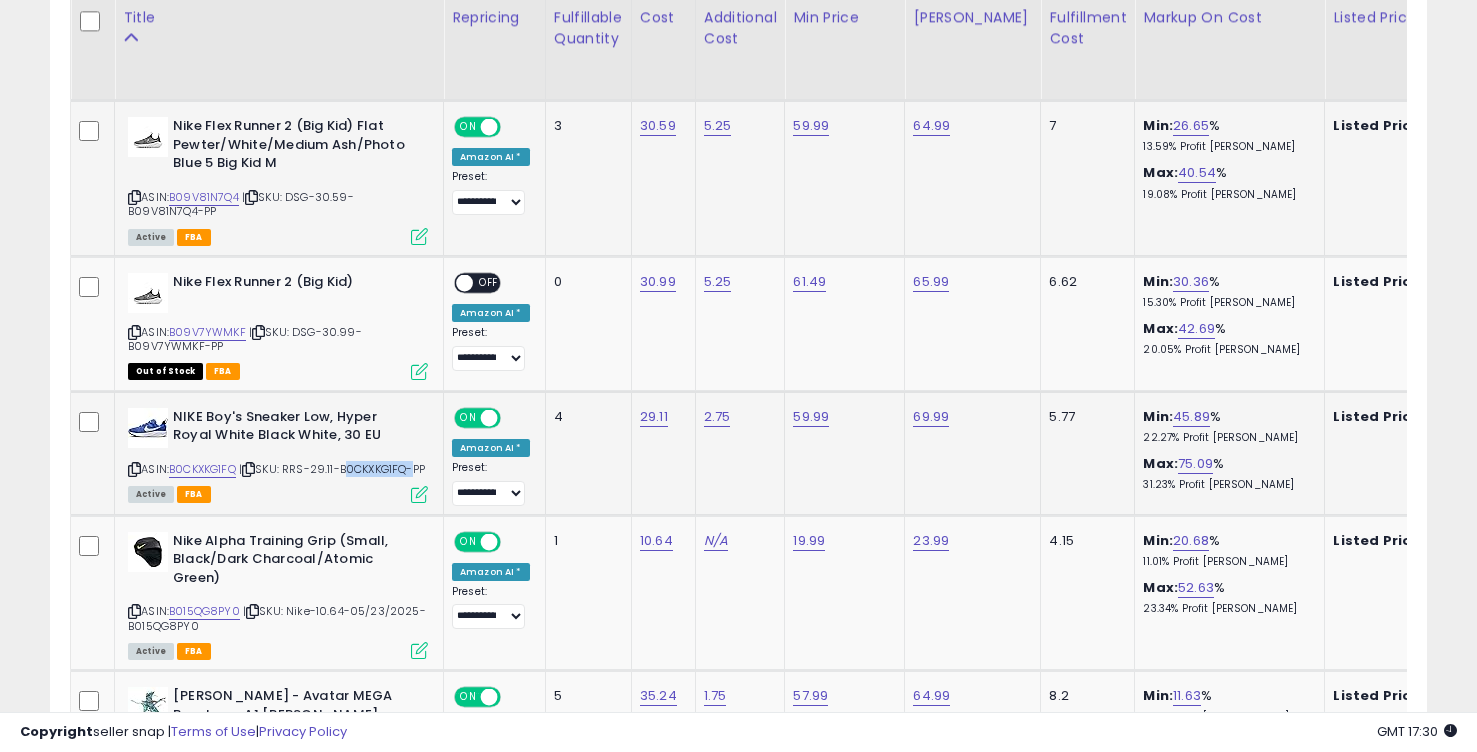 click on "|   SKU: RRS-29.11-B0CKXKG1FQ-PP" at bounding box center (332, 469) 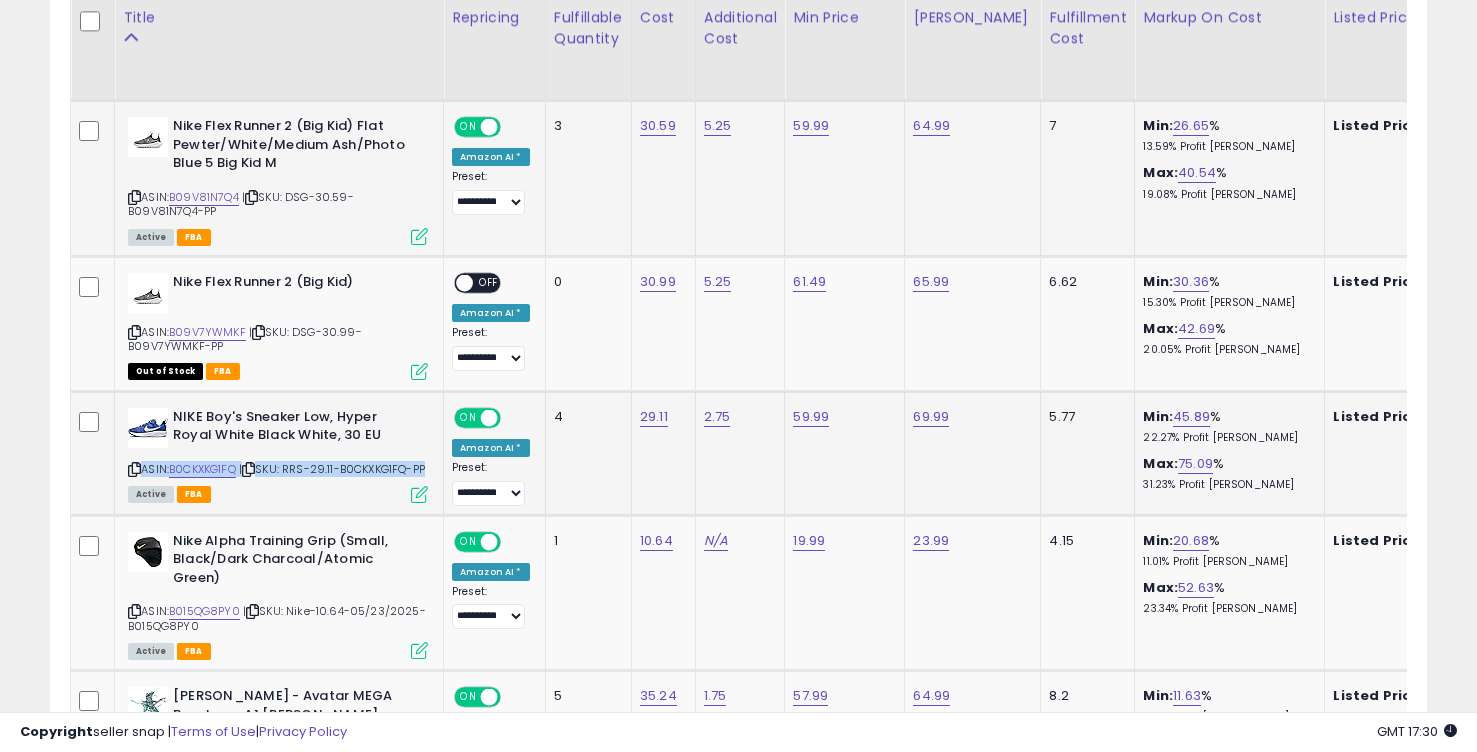 click on "|   SKU: RRS-29.11-B0CKXKG1FQ-PP" at bounding box center (332, 469) 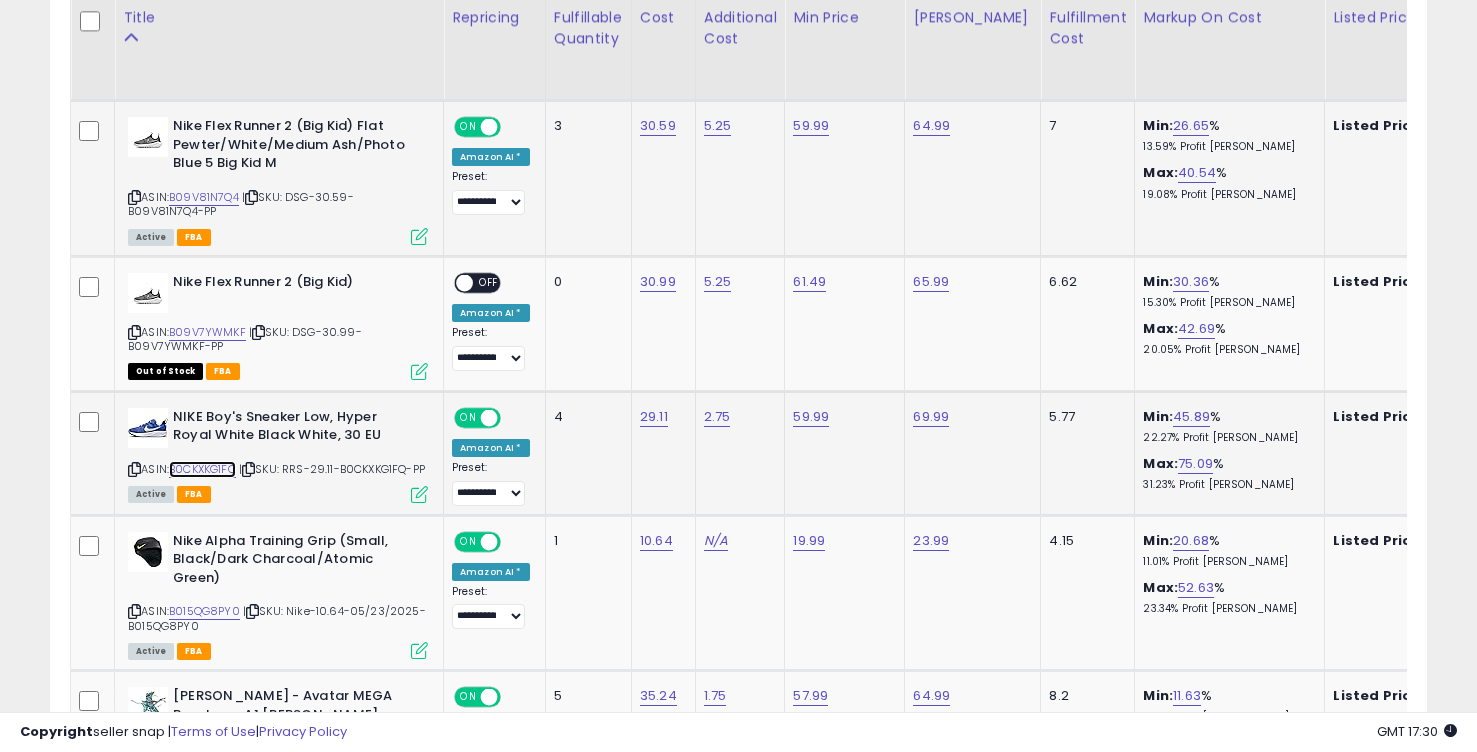 click on "B0CKXKG1FQ" at bounding box center (202, 469) 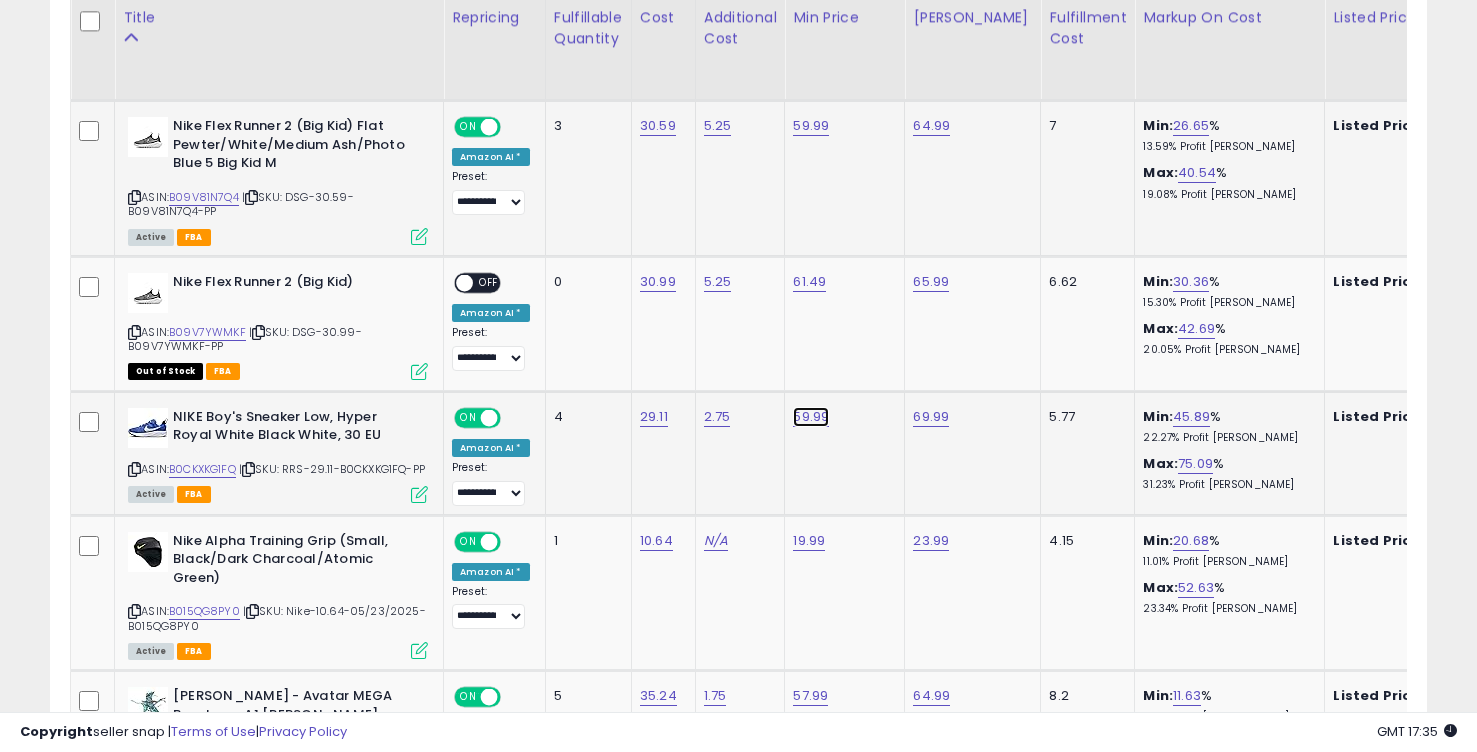 click on "59.99" at bounding box center (811, -857) 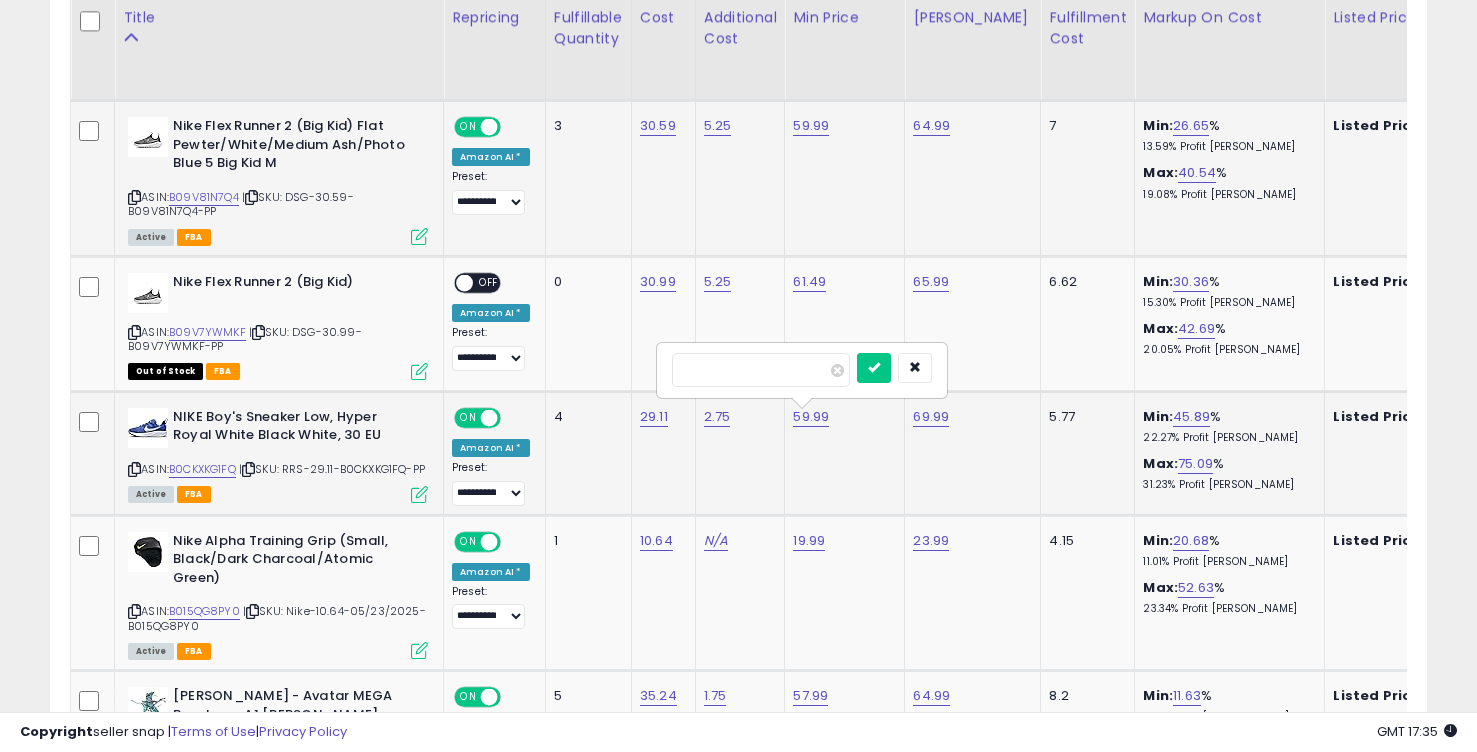 click on "*****" at bounding box center (761, 370) 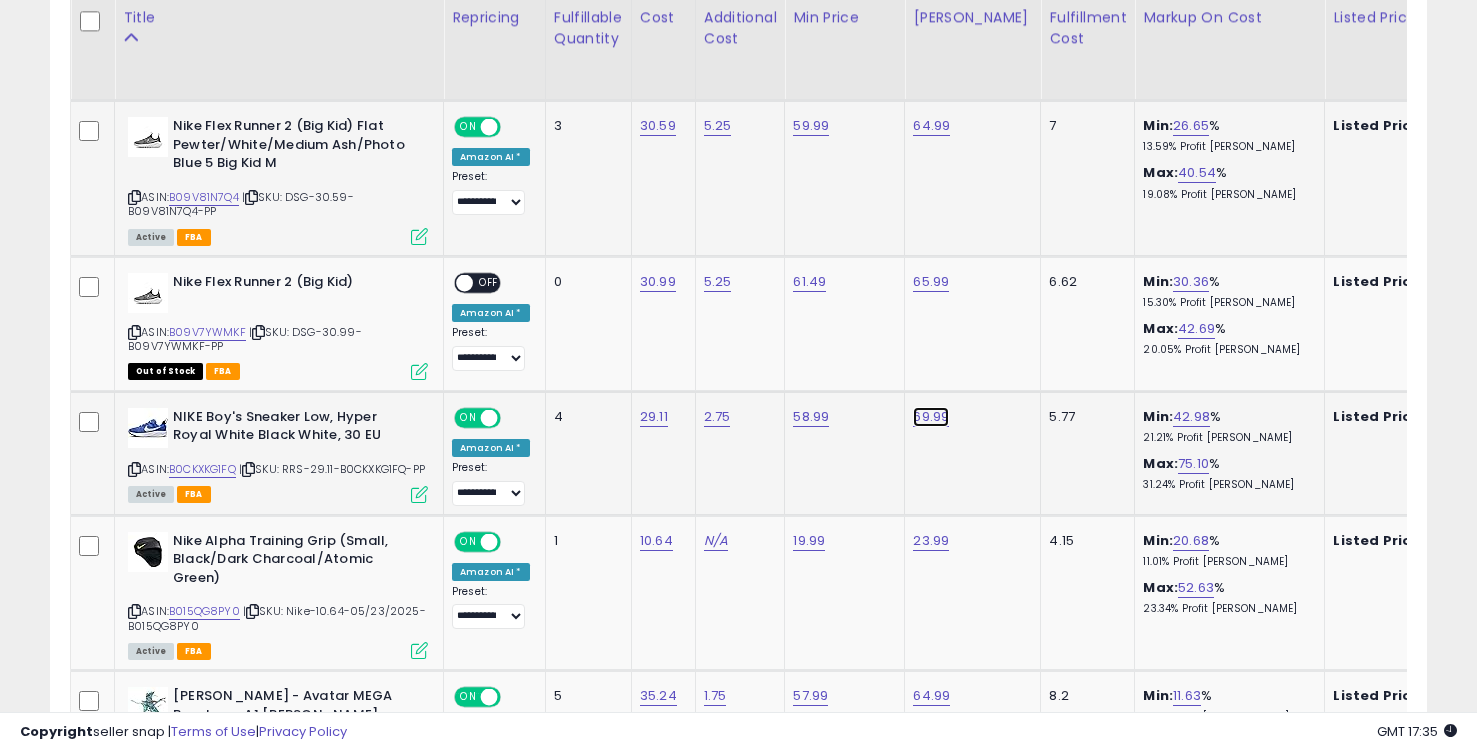 click on "69.99" at bounding box center (931, -857) 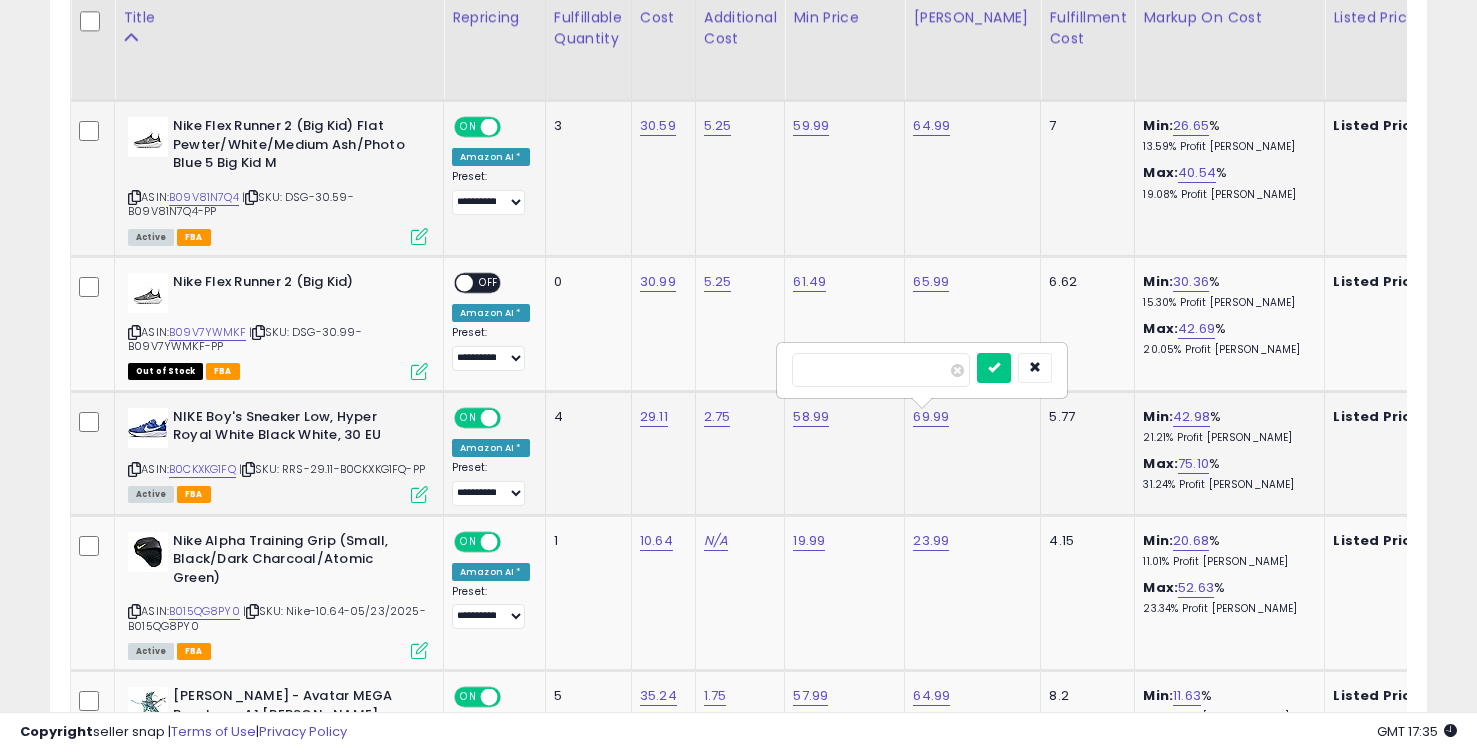 click on "*****" at bounding box center [881, 370] 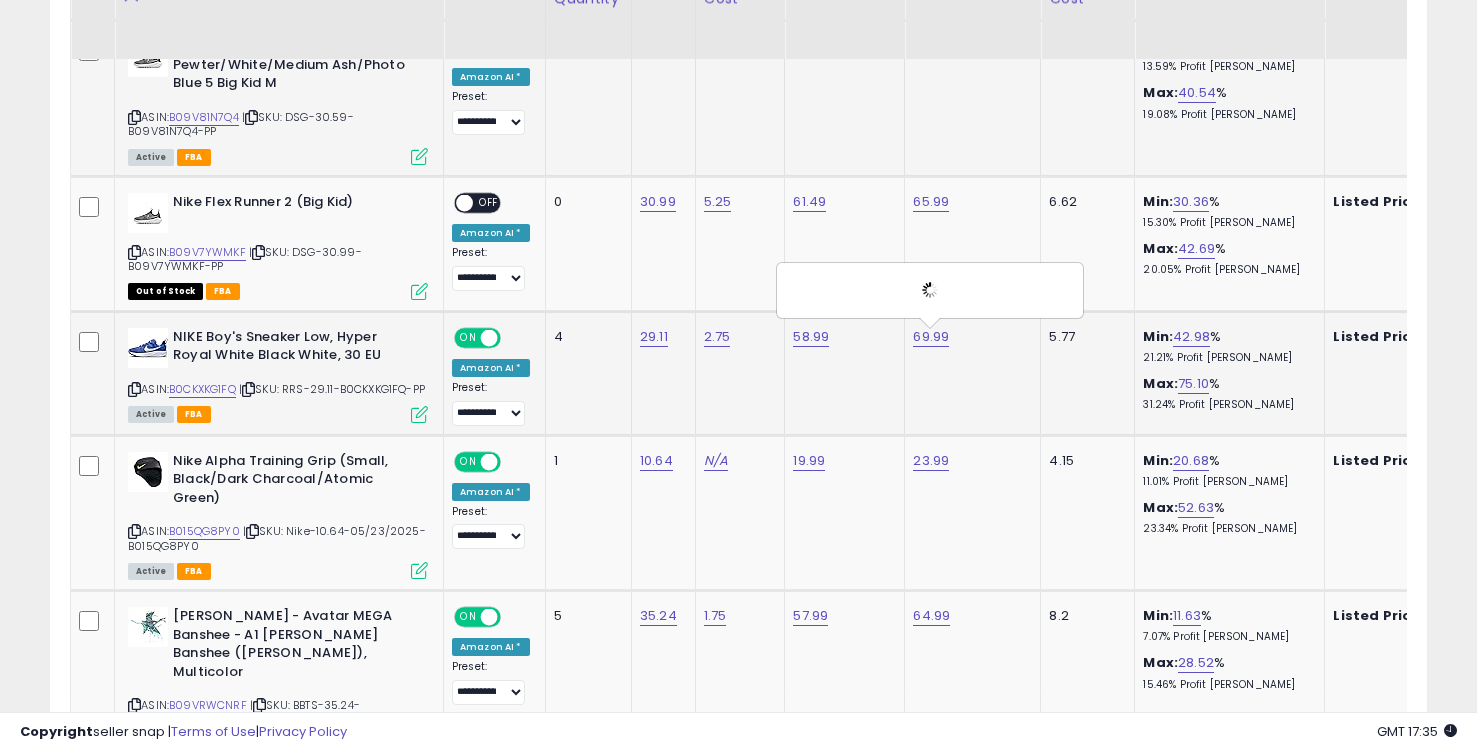 scroll, scrollTop: 2045, scrollLeft: 0, axis: vertical 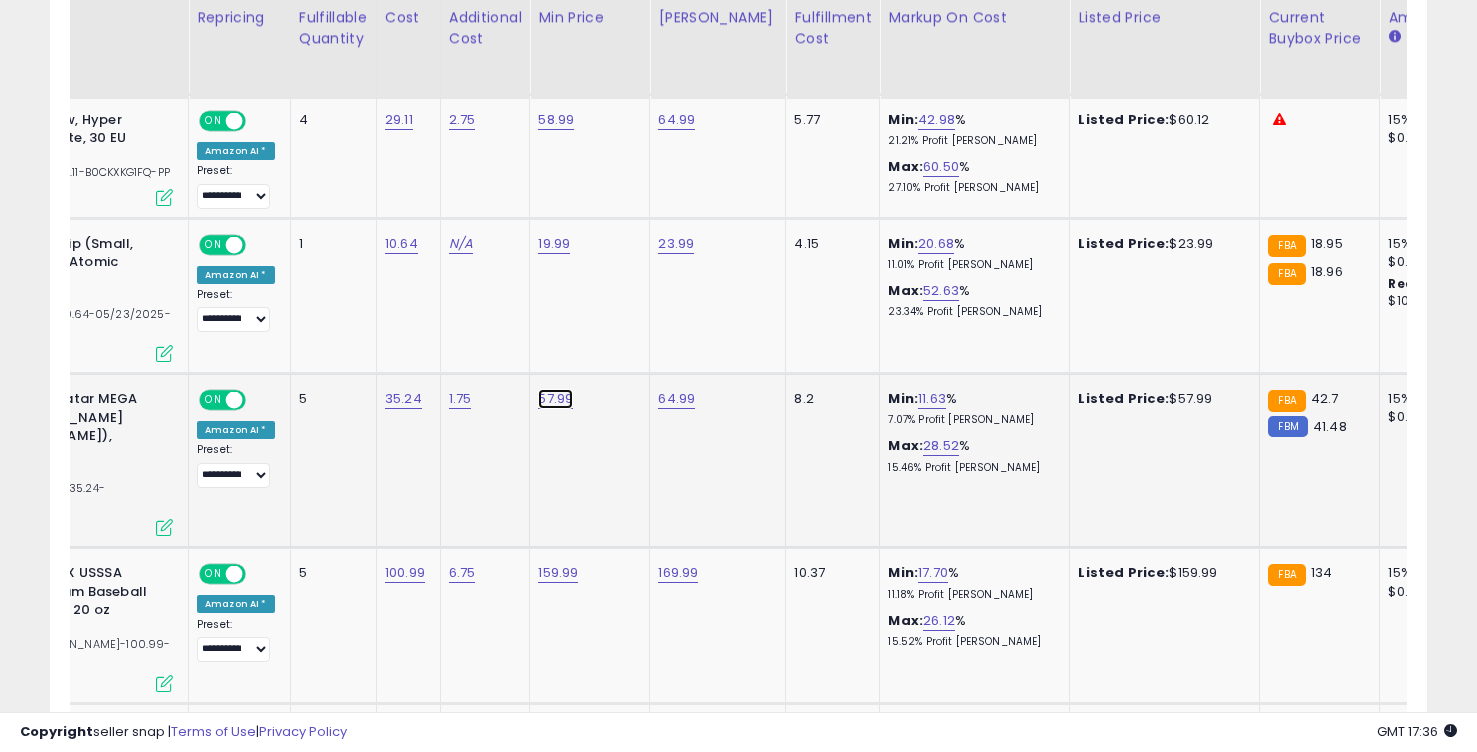click on "57.99" at bounding box center [556, -1154] 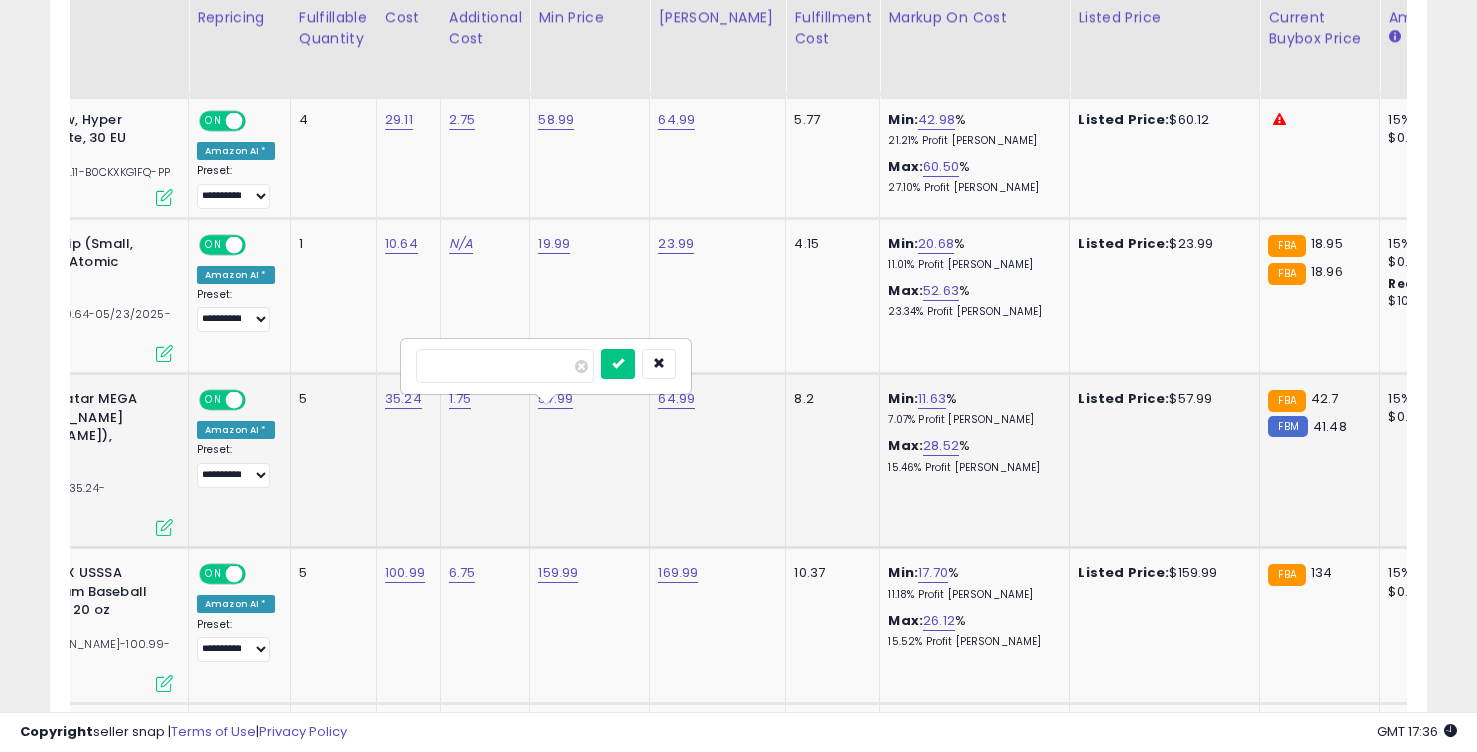 click on "*****" at bounding box center [505, 366] 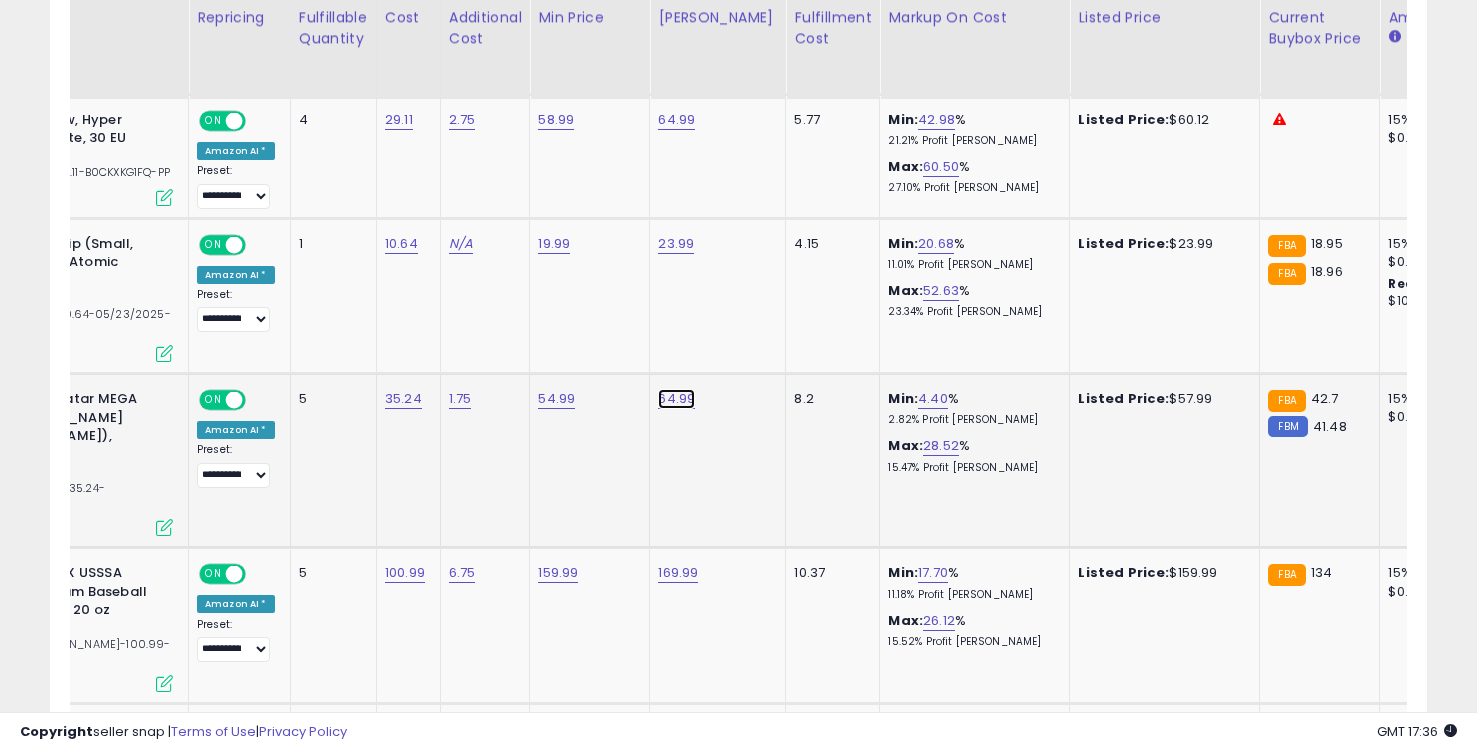 click on "64.99" at bounding box center (676, -1154) 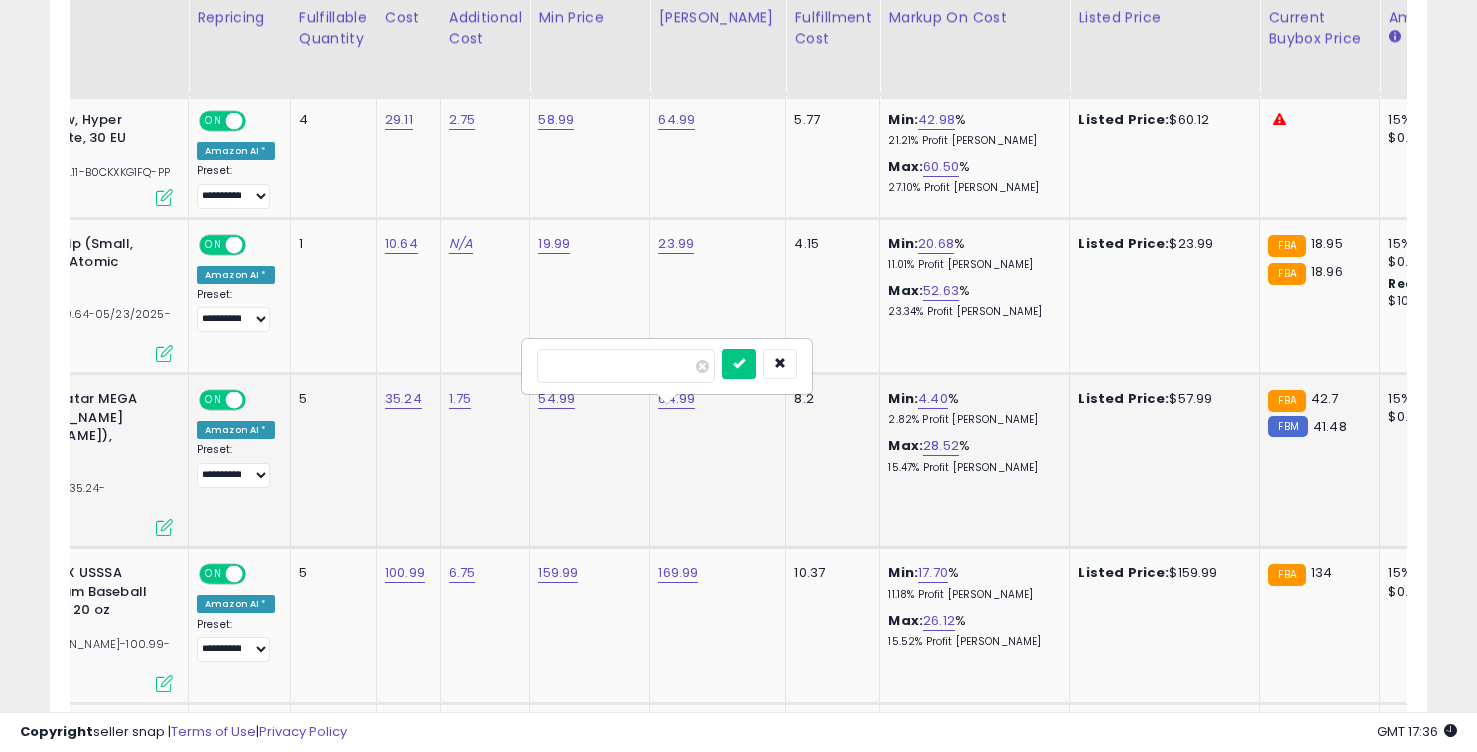 click on "*****" at bounding box center (626, 366) 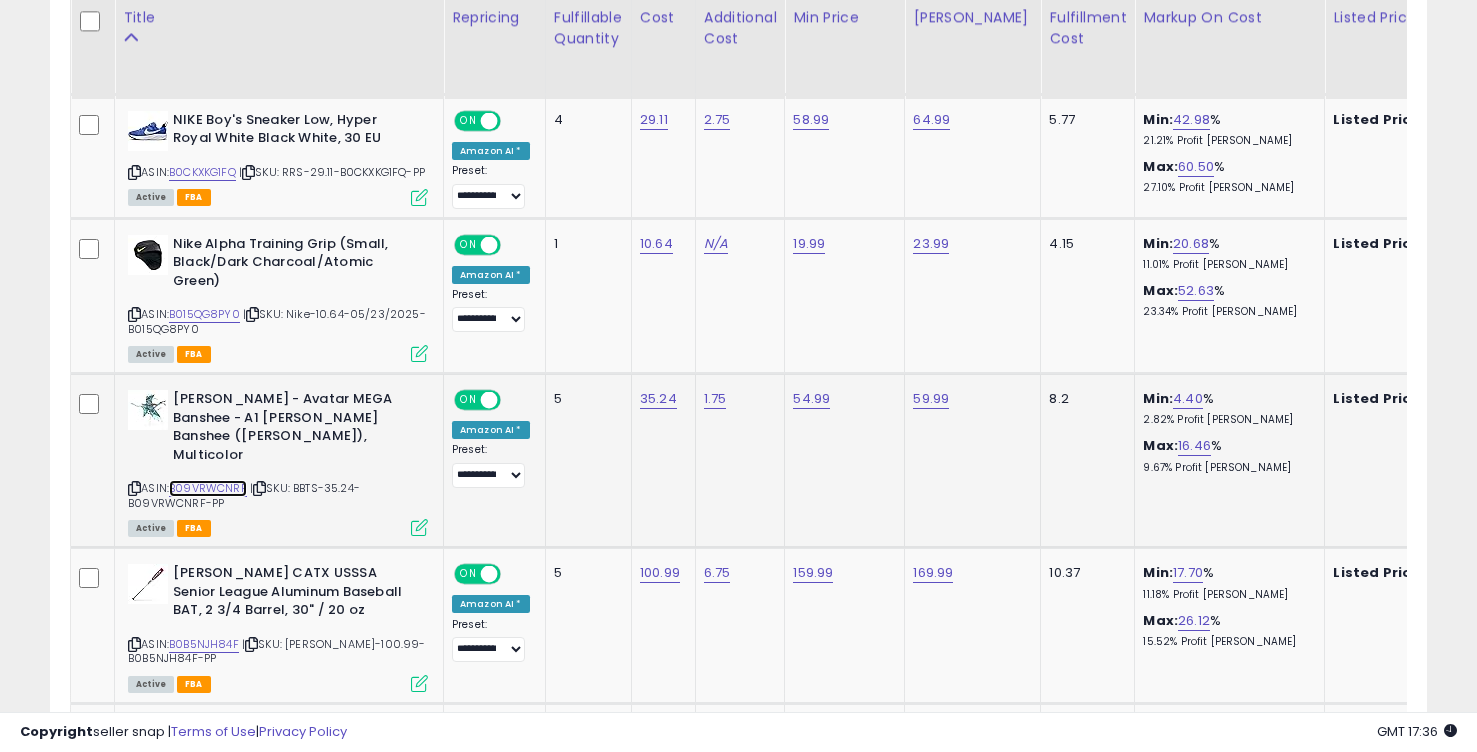 click on "B09VRWCNRF" at bounding box center (208, 488) 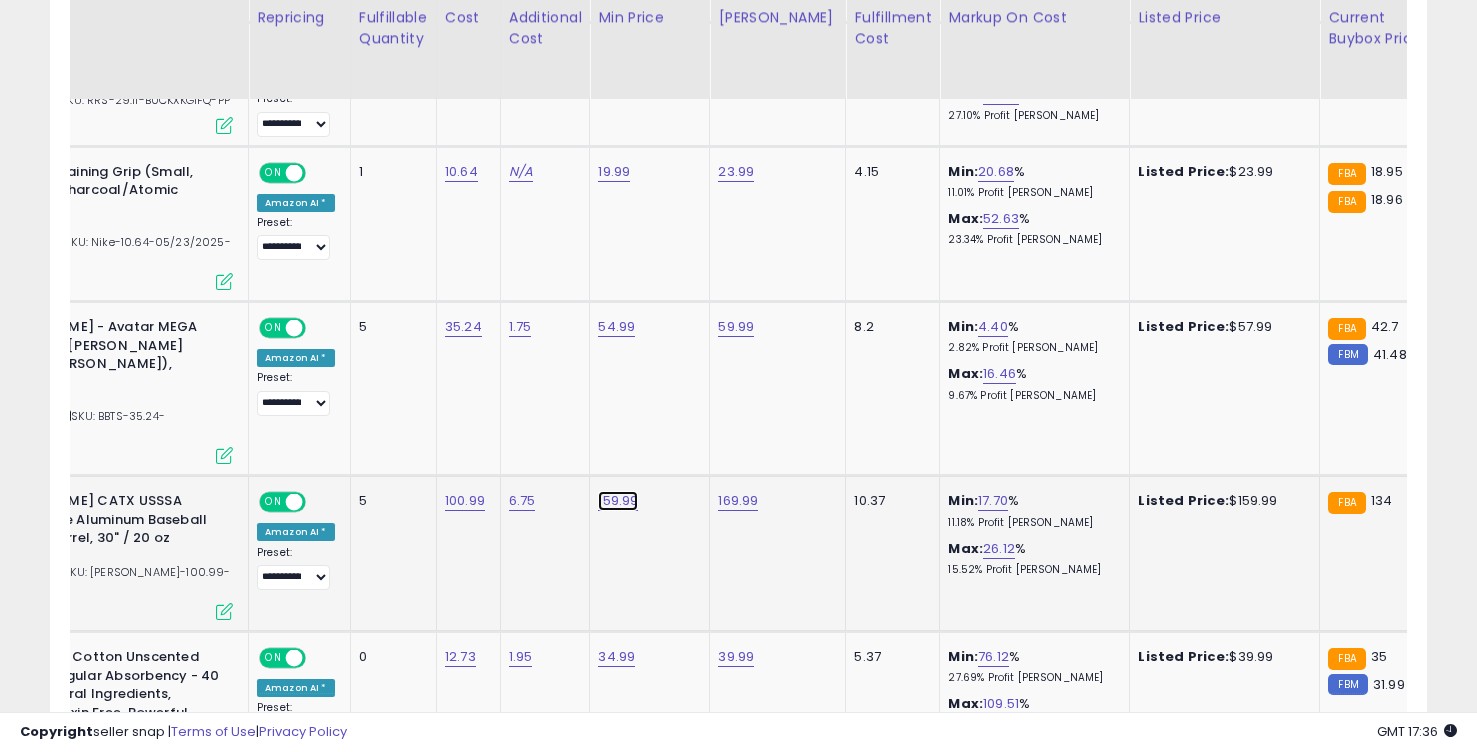 click on "159.99" at bounding box center [616, -1226] 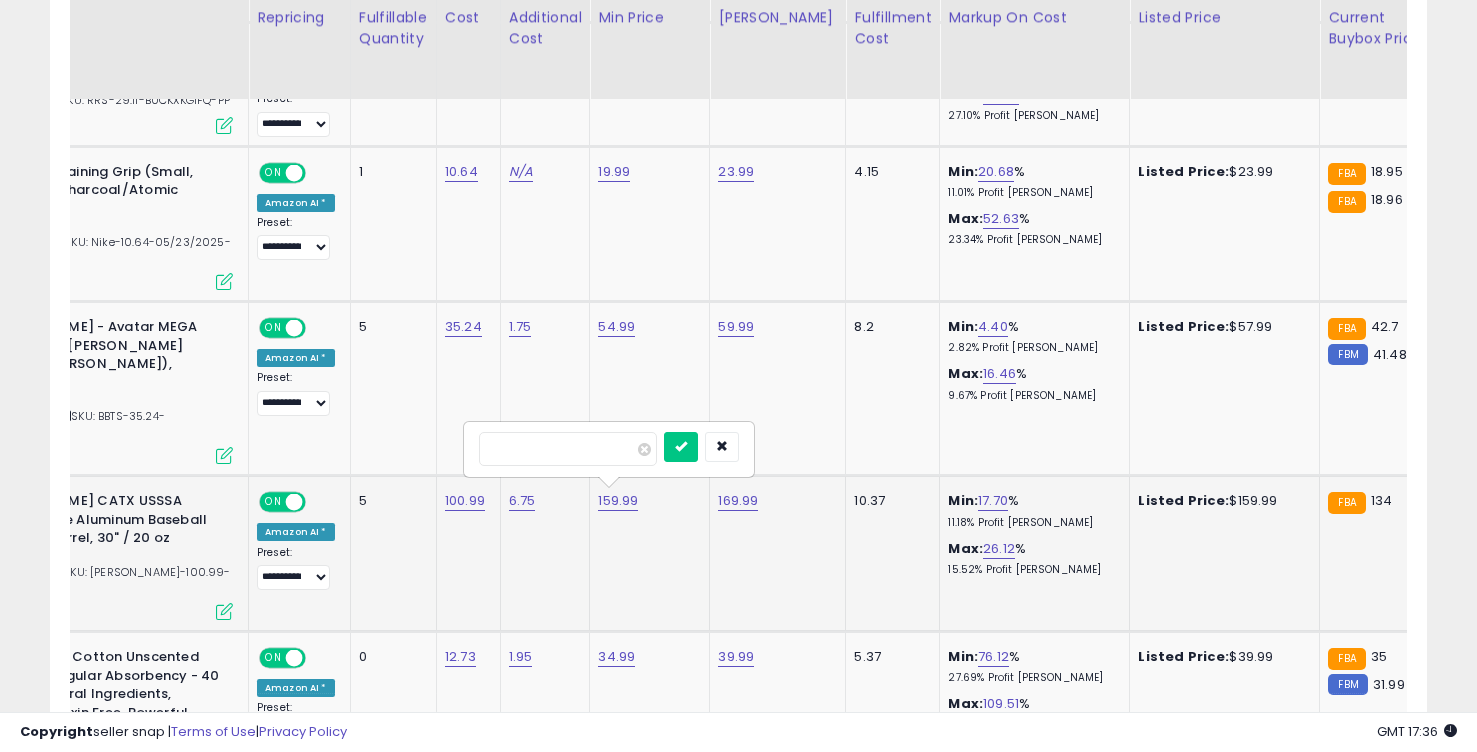 click on "******" at bounding box center [568, 449] 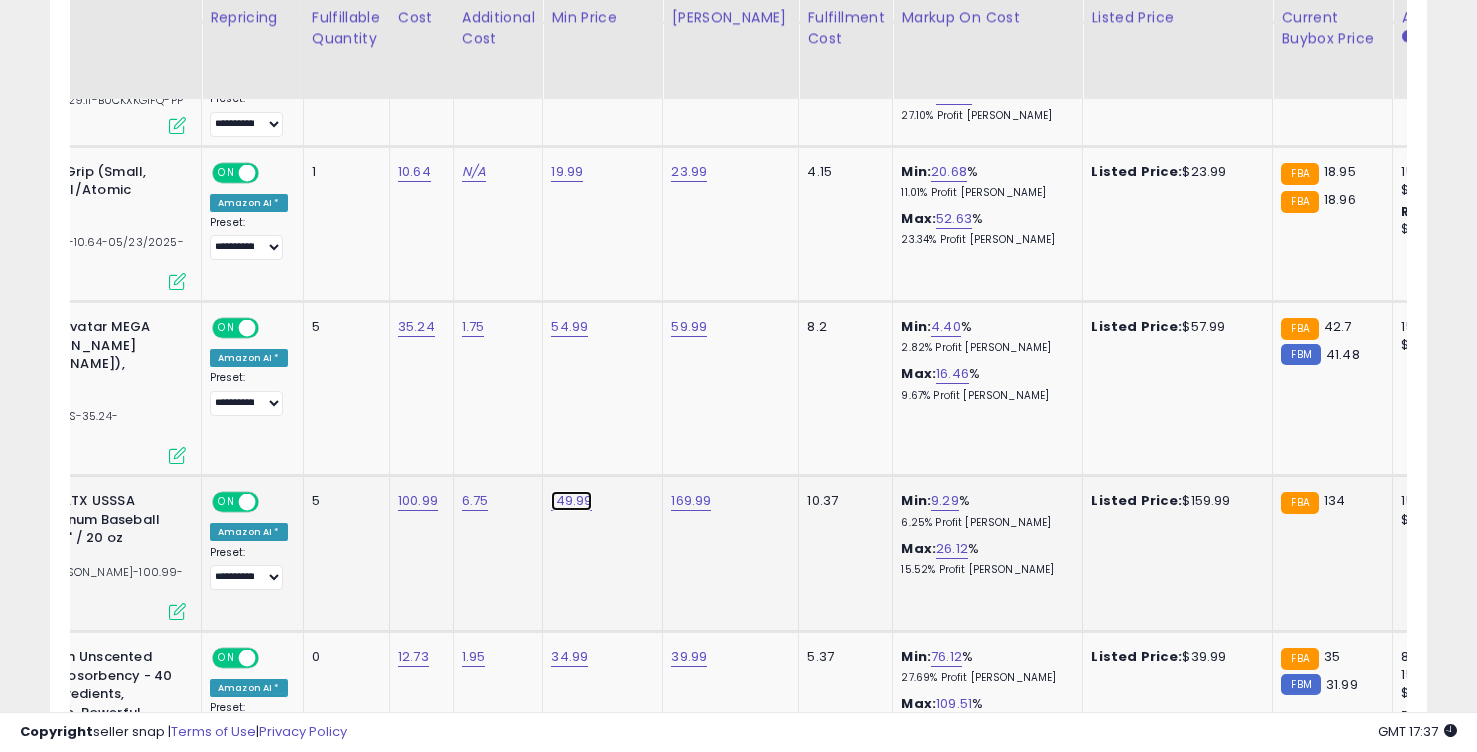 click on "149.99" at bounding box center (569, -1226) 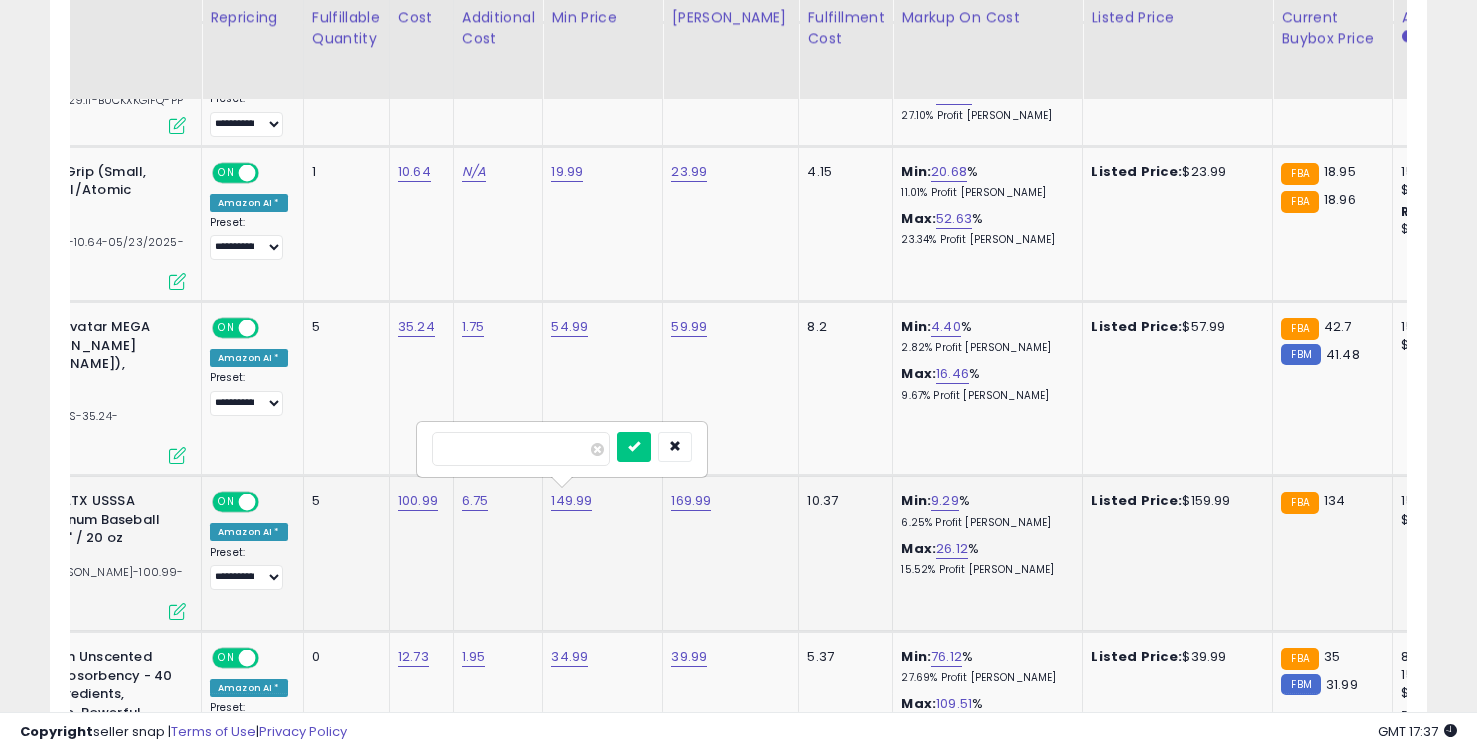 click on "******" at bounding box center [521, 449] 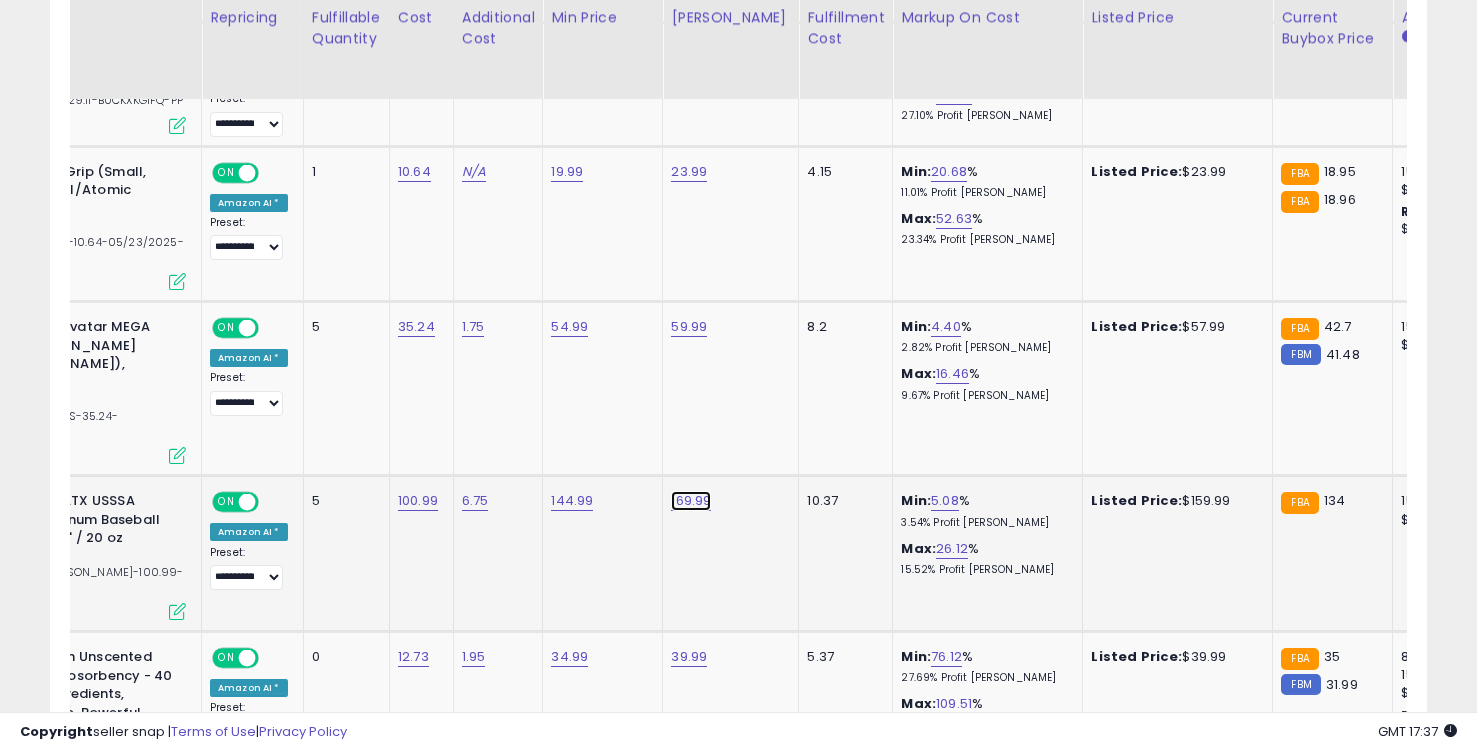 click on "169.99" at bounding box center (689, -1226) 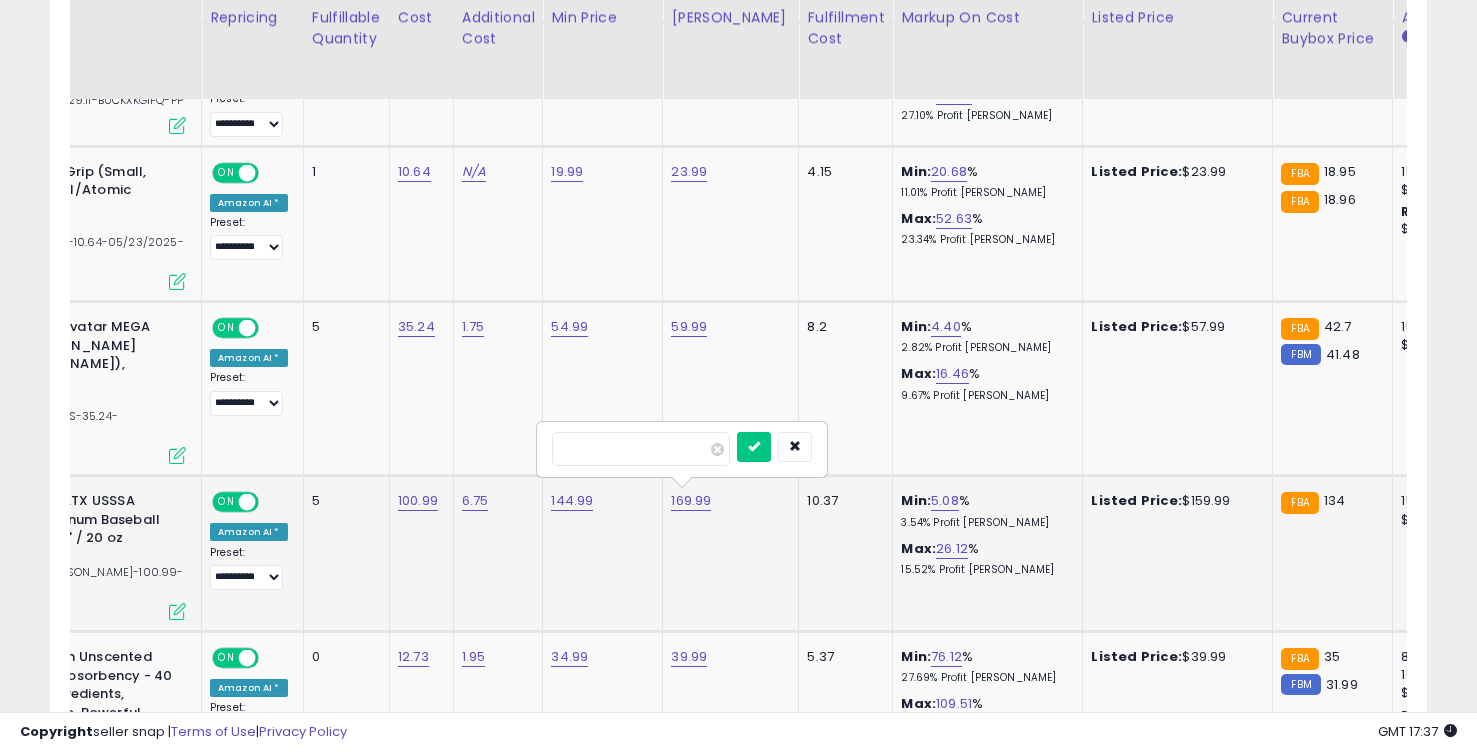 click on "******" at bounding box center [641, 449] 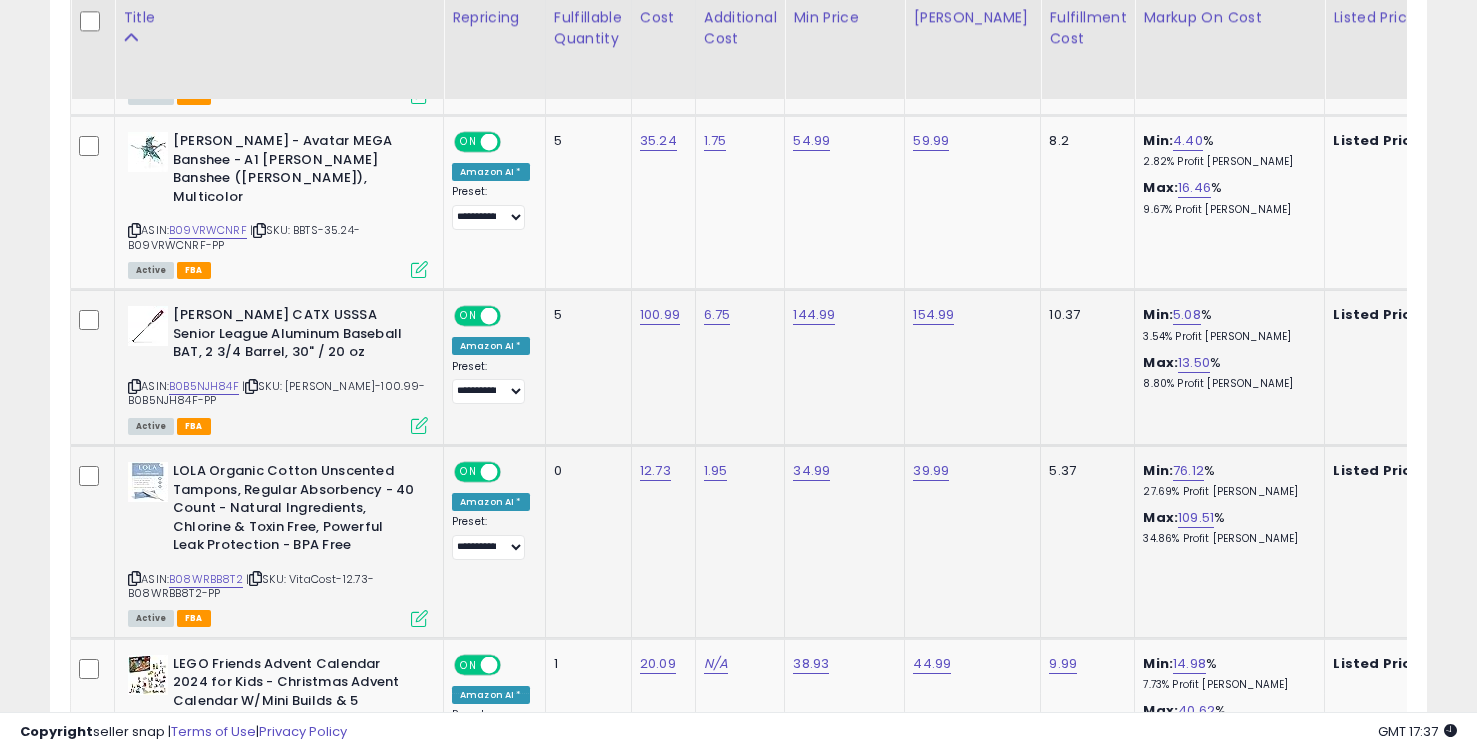 click at bounding box center (489, 472) 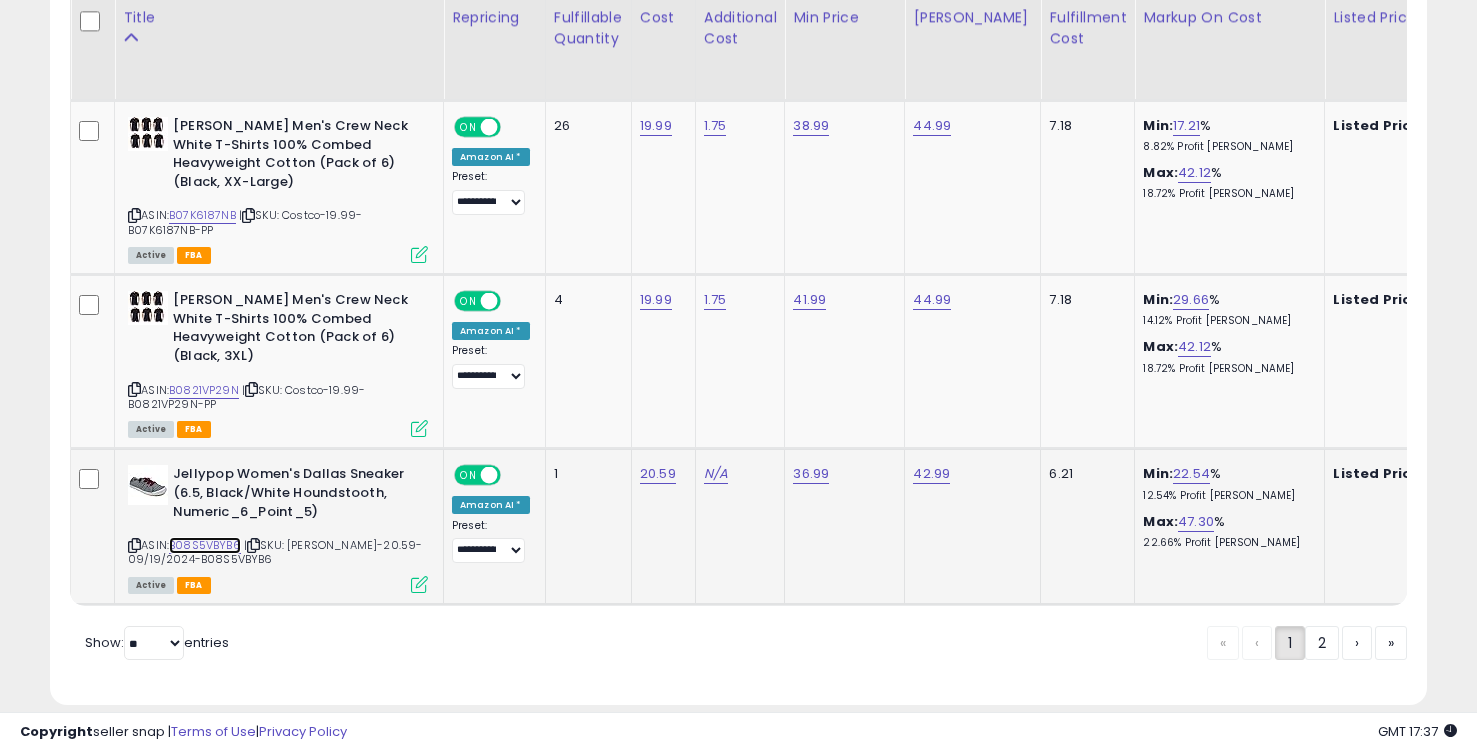click on "B08S5VBYB6" at bounding box center (205, 545) 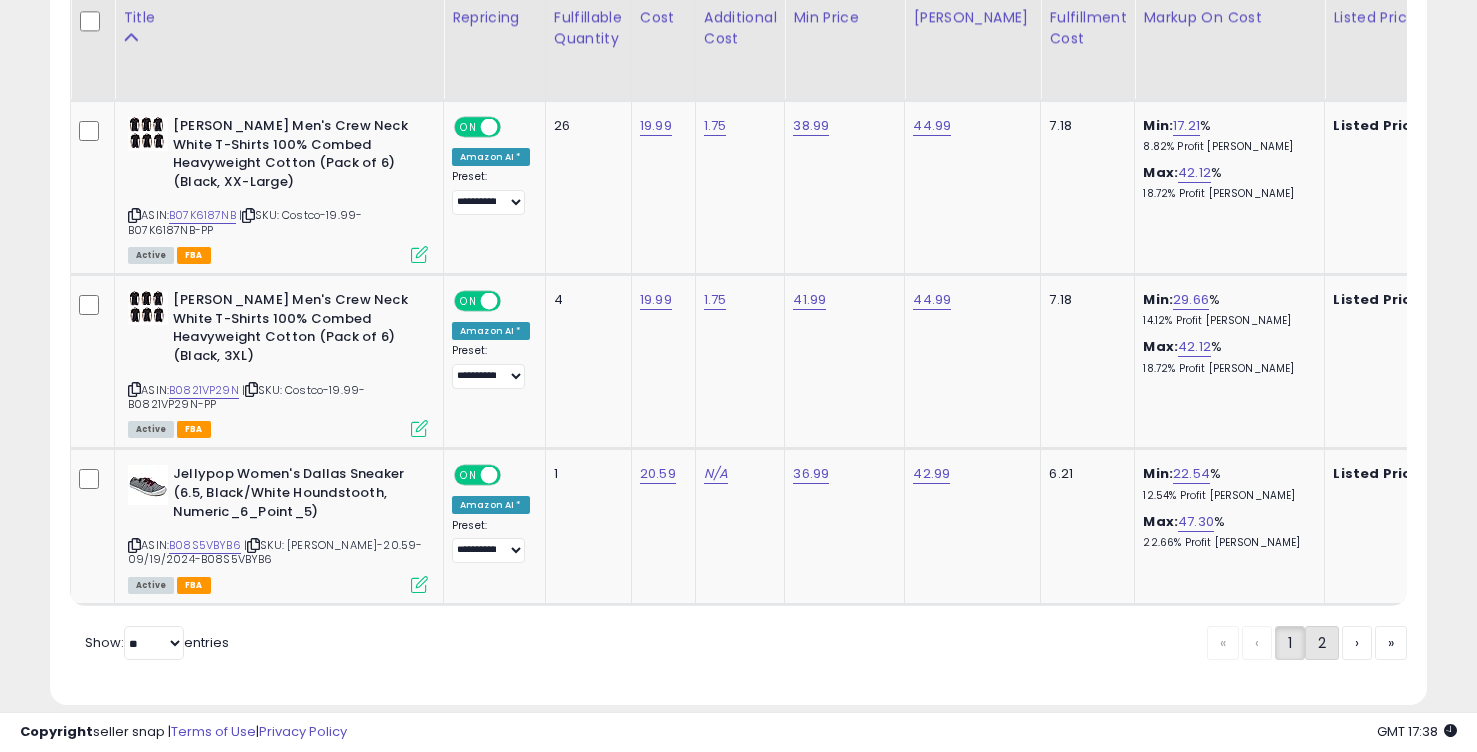 click on "2" 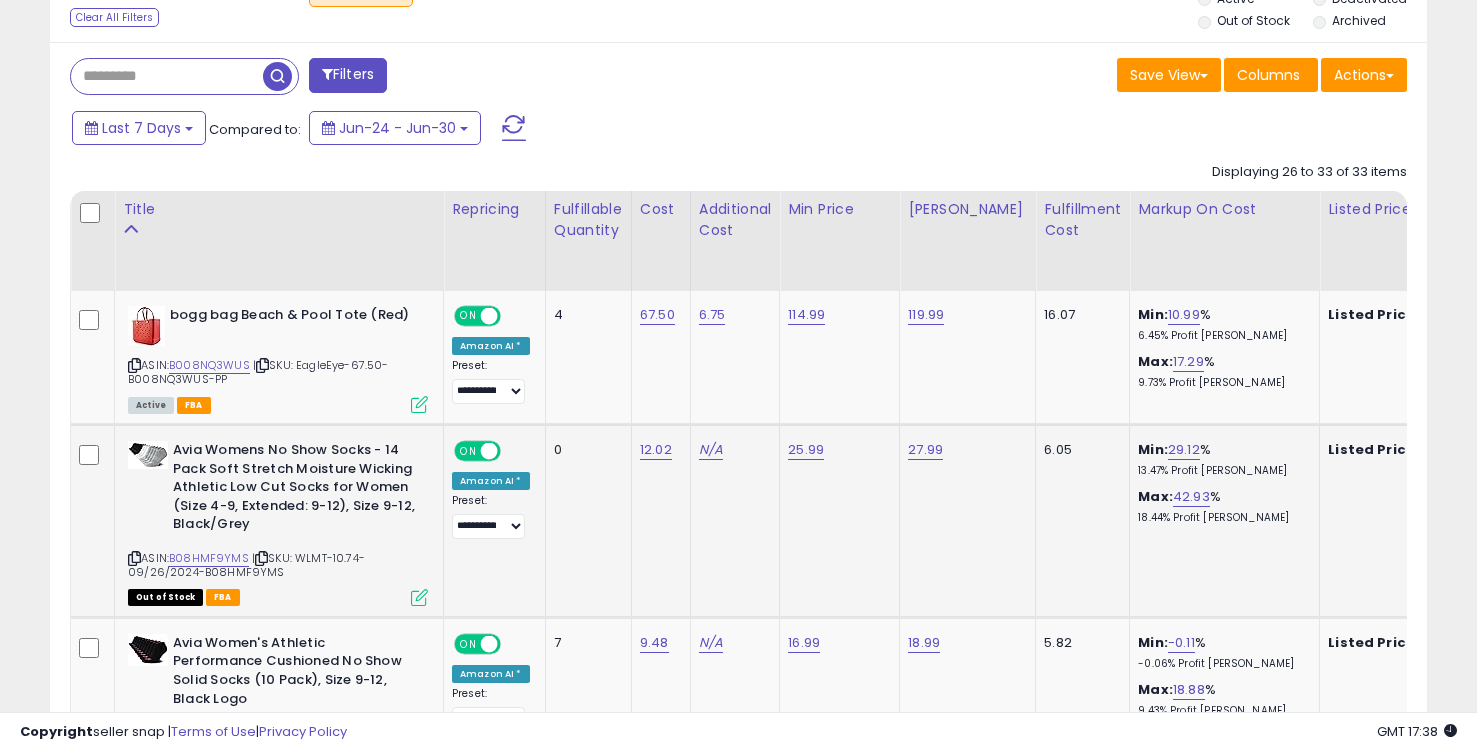 click on "ON   OFF" at bounding box center [479, 451] 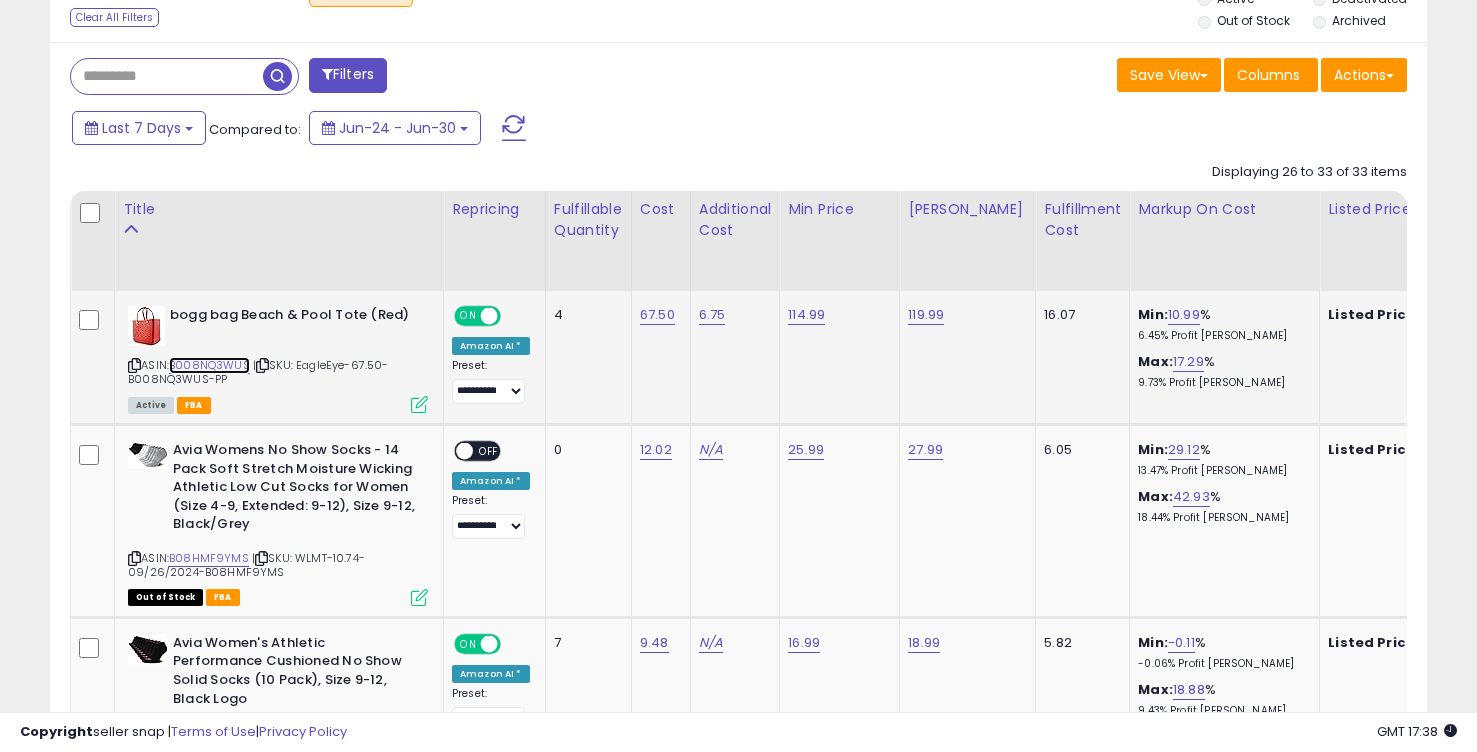 click on "B008NQ3WUS" at bounding box center (209, 365) 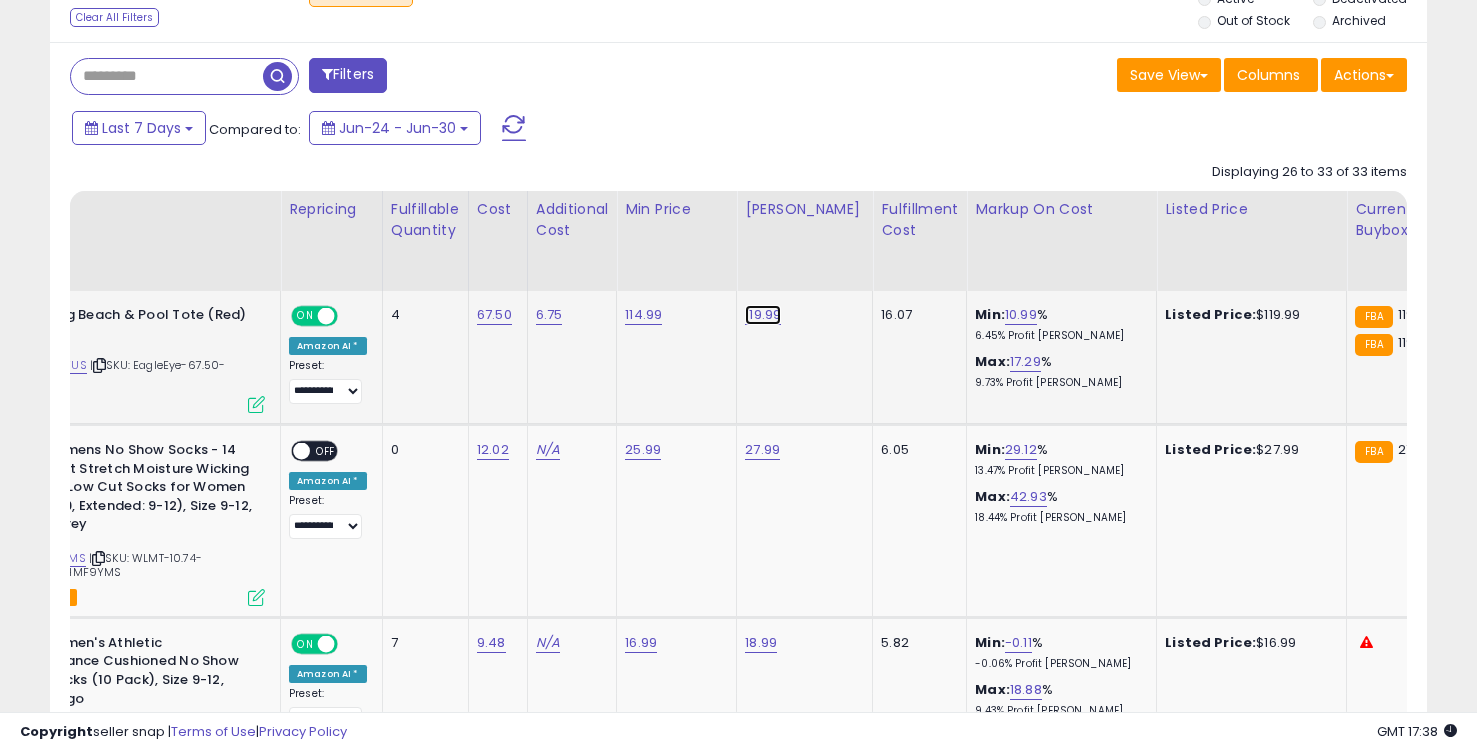 click on "119.99" at bounding box center [763, 315] 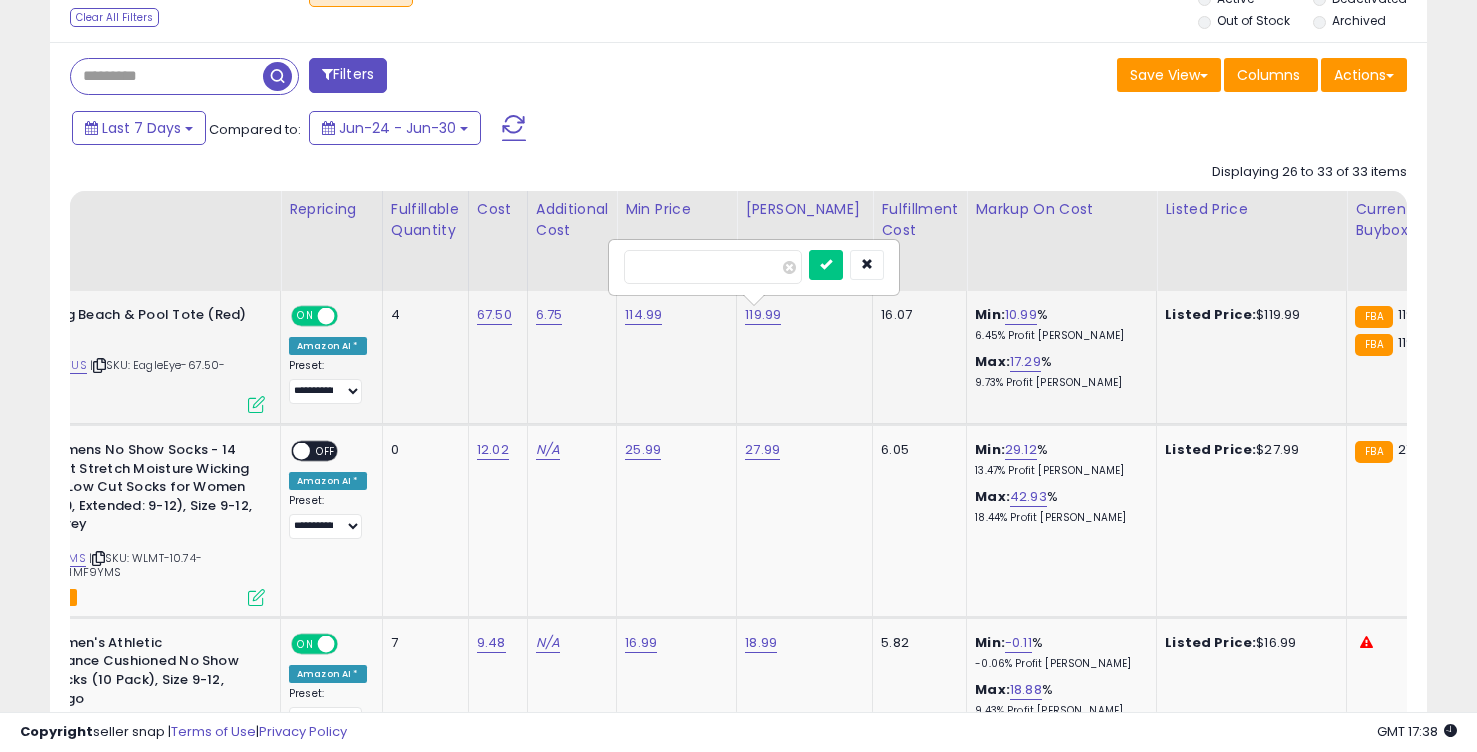 click on "******" at bounding box center [713, 267] 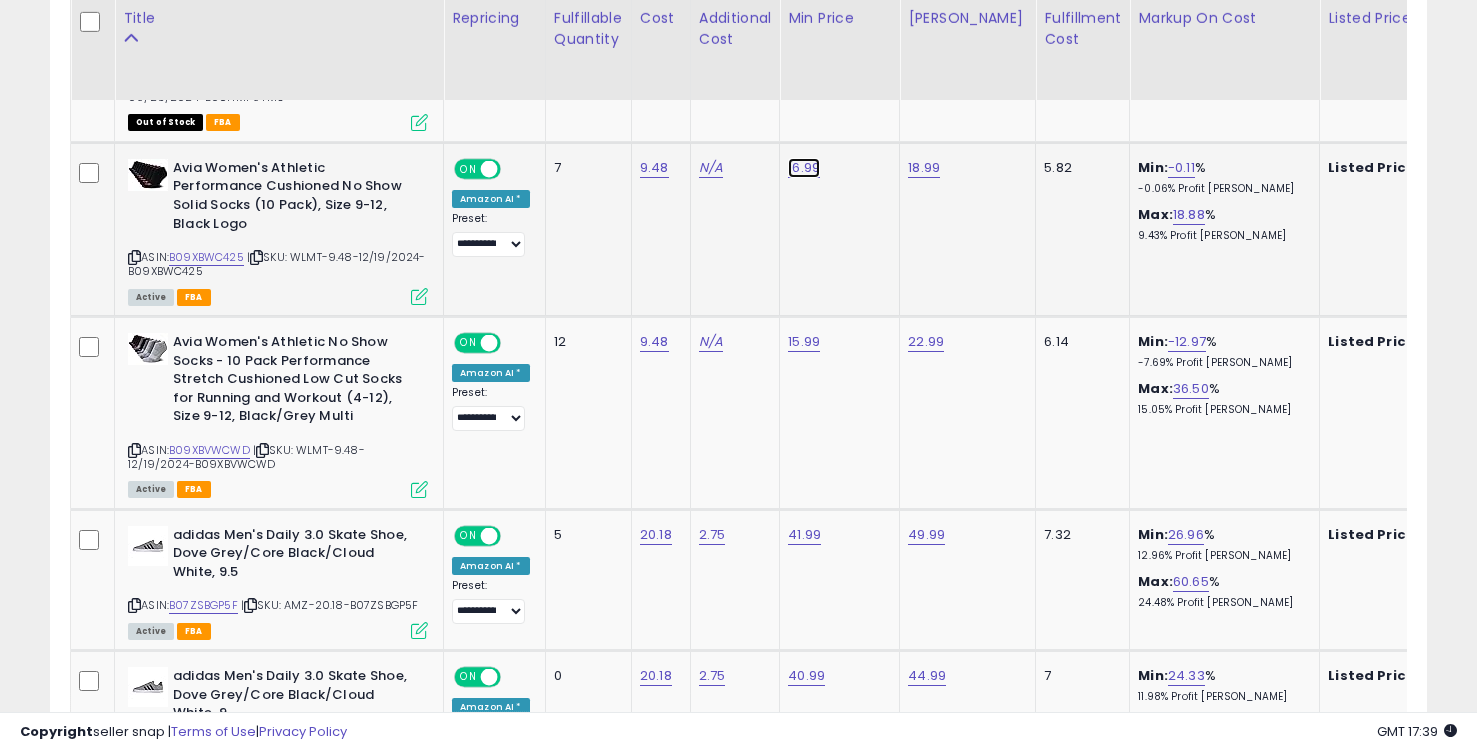 click on "16.99" at bounding box center [806, -160] 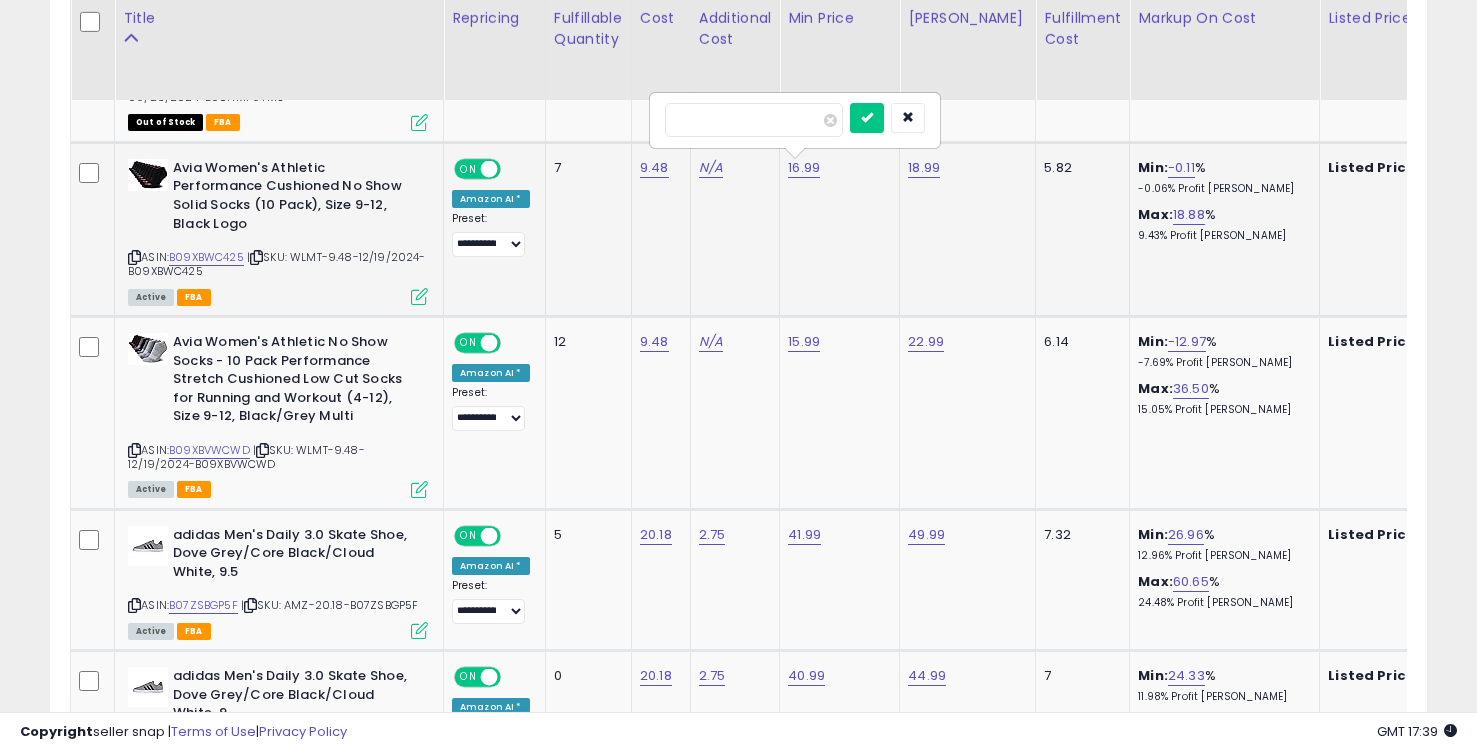click on "*****" at bounding box center [754, 120] 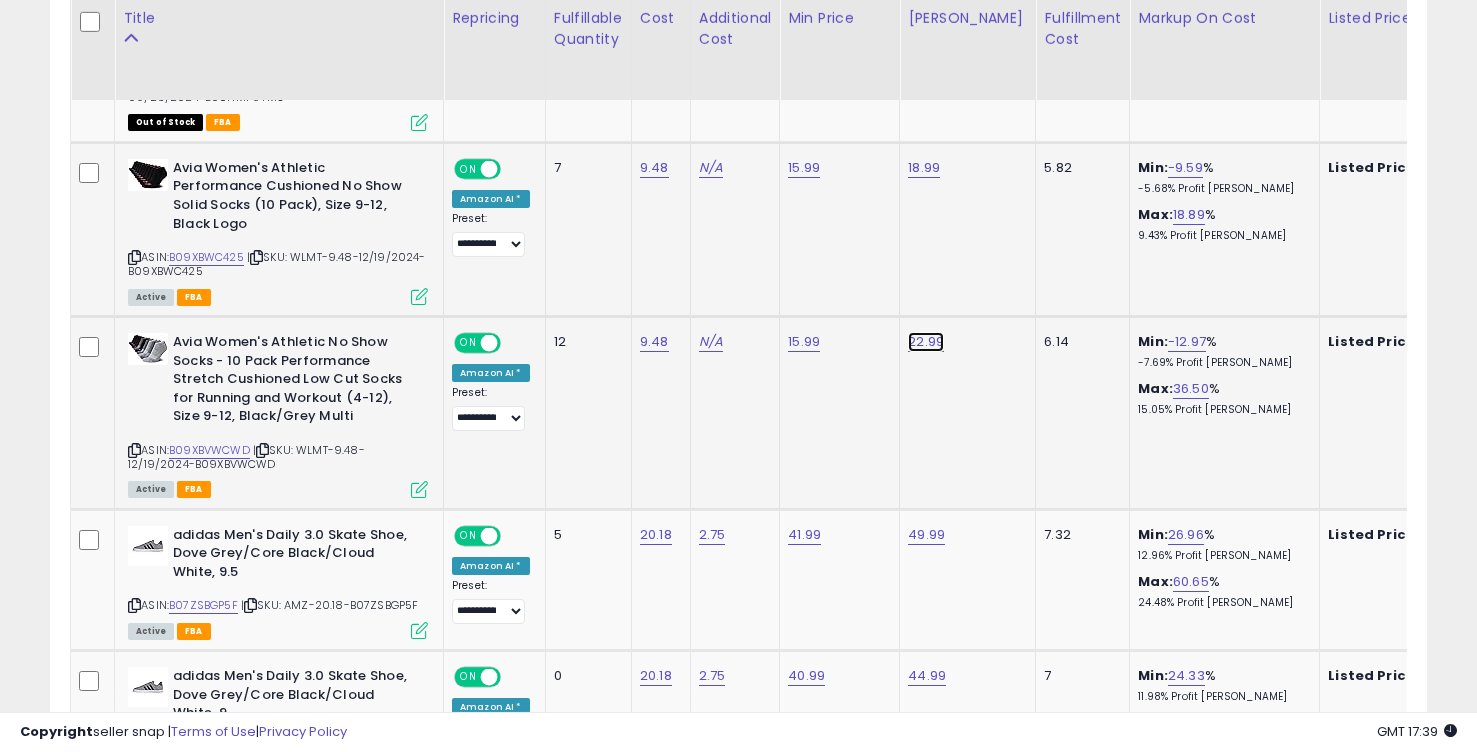 click on "22.99" at bounding box center [928, -160] 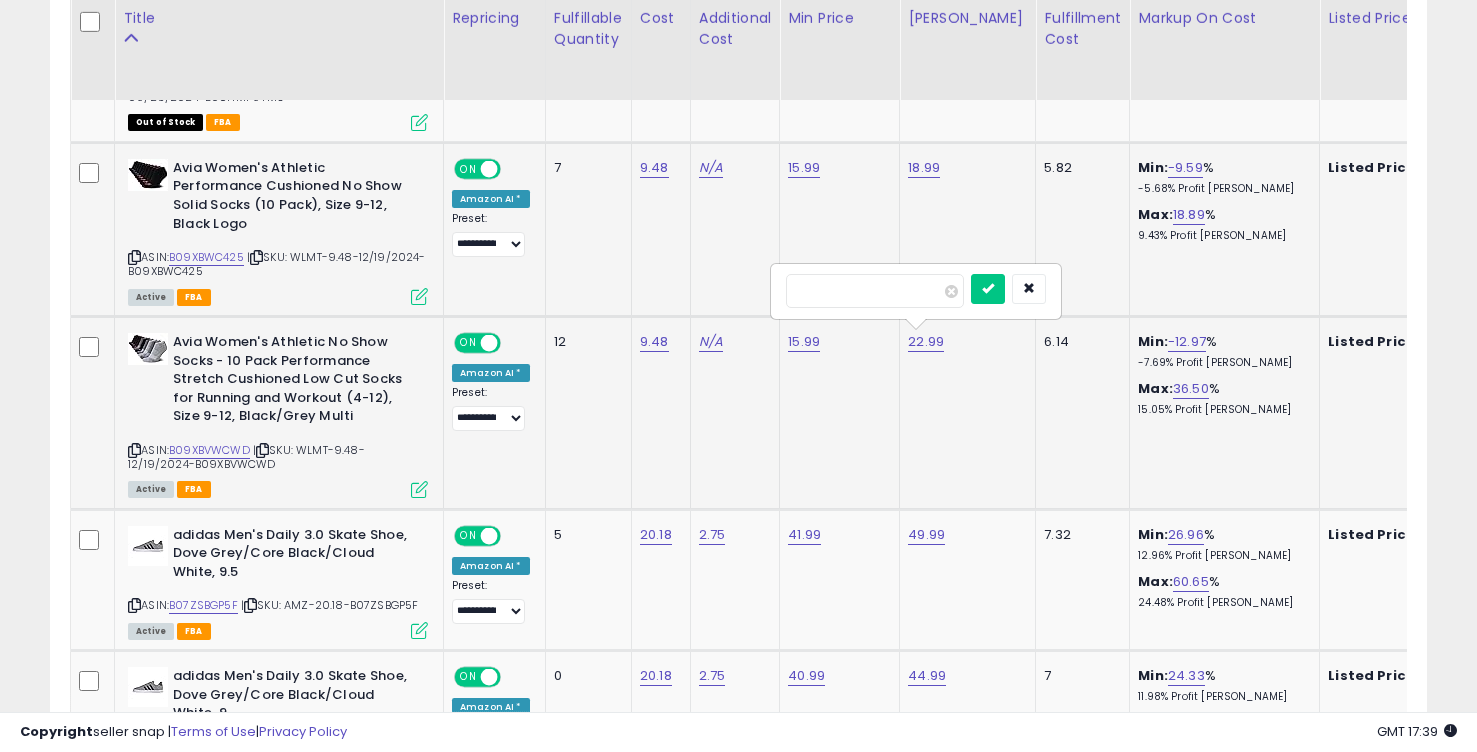 click on "*****" at bounding box center (875, 291) 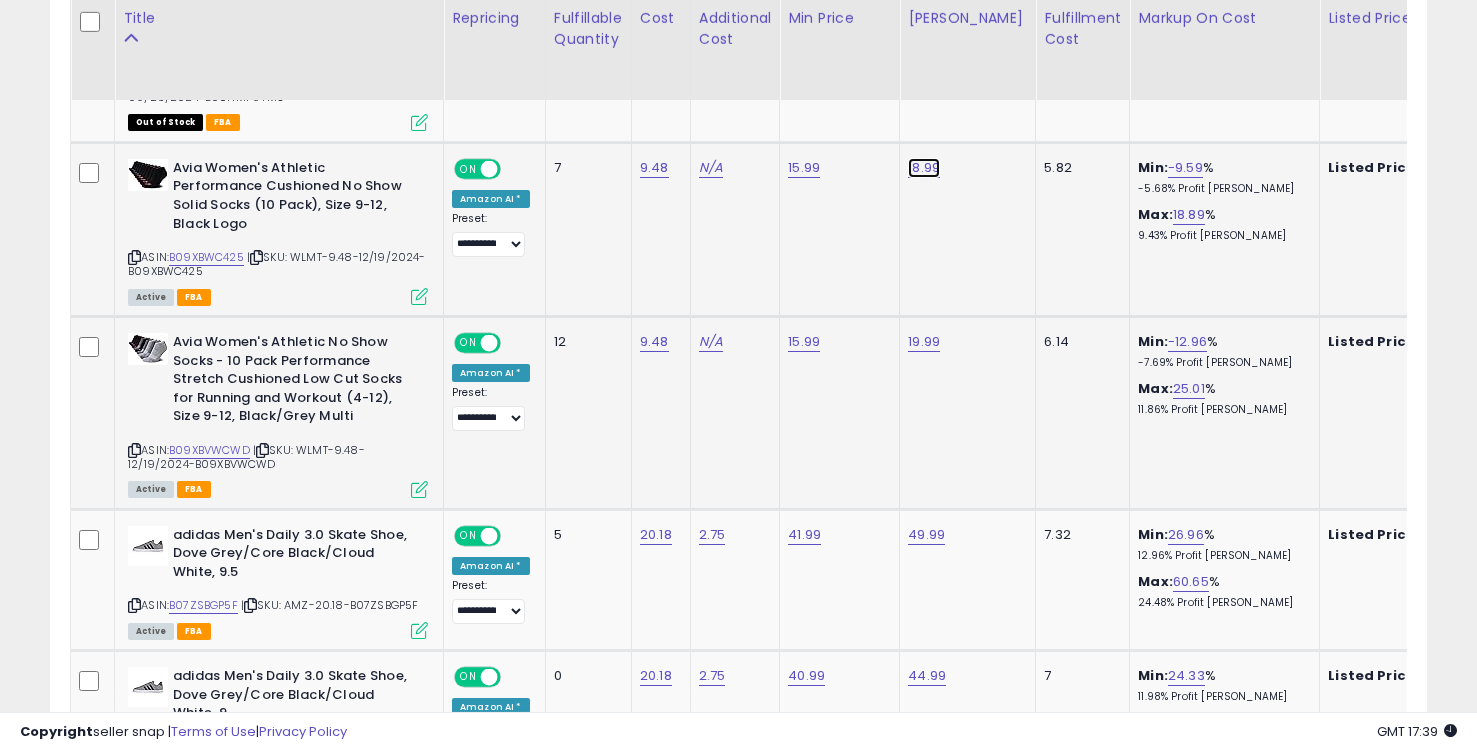 click on "18.99" at bounding box center [928, -160] 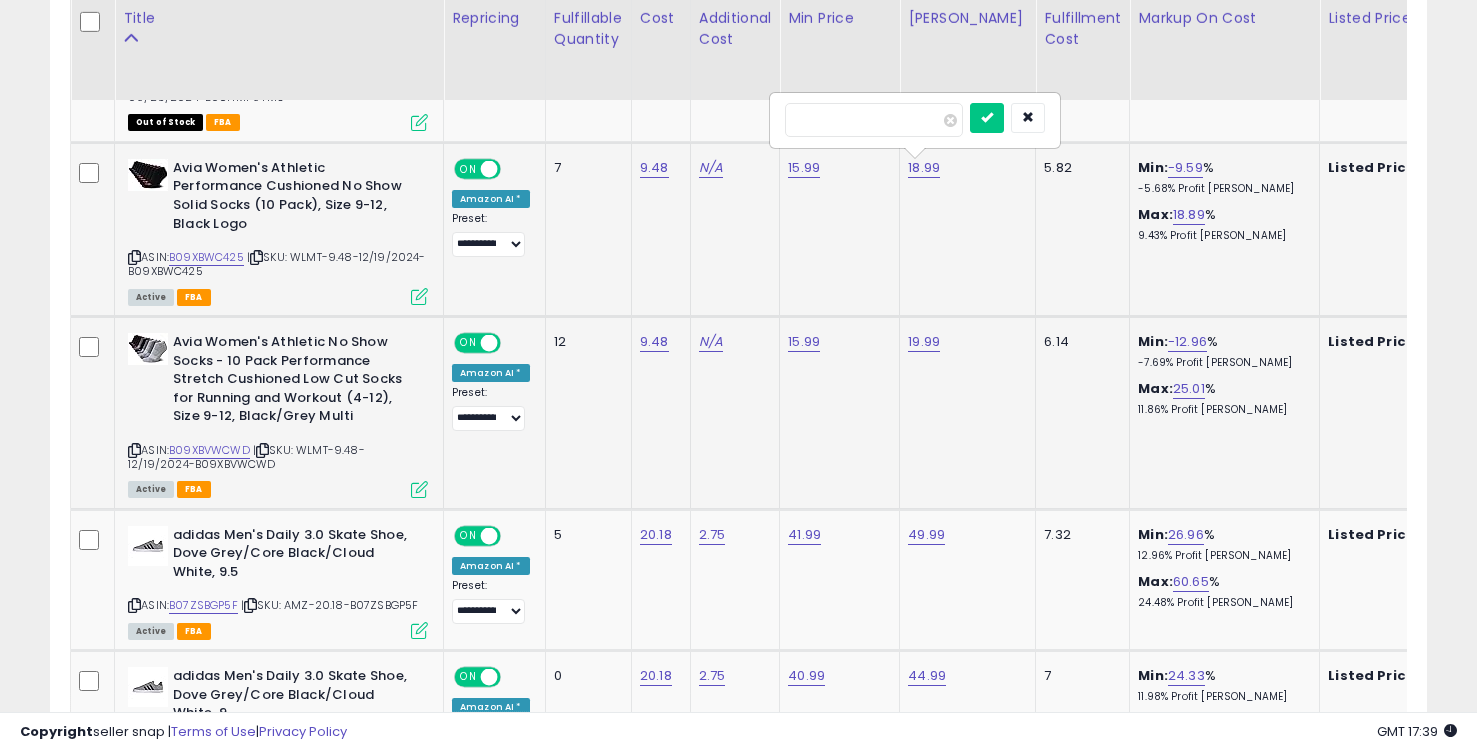 click on "*****" at bounding box center [874, 120] 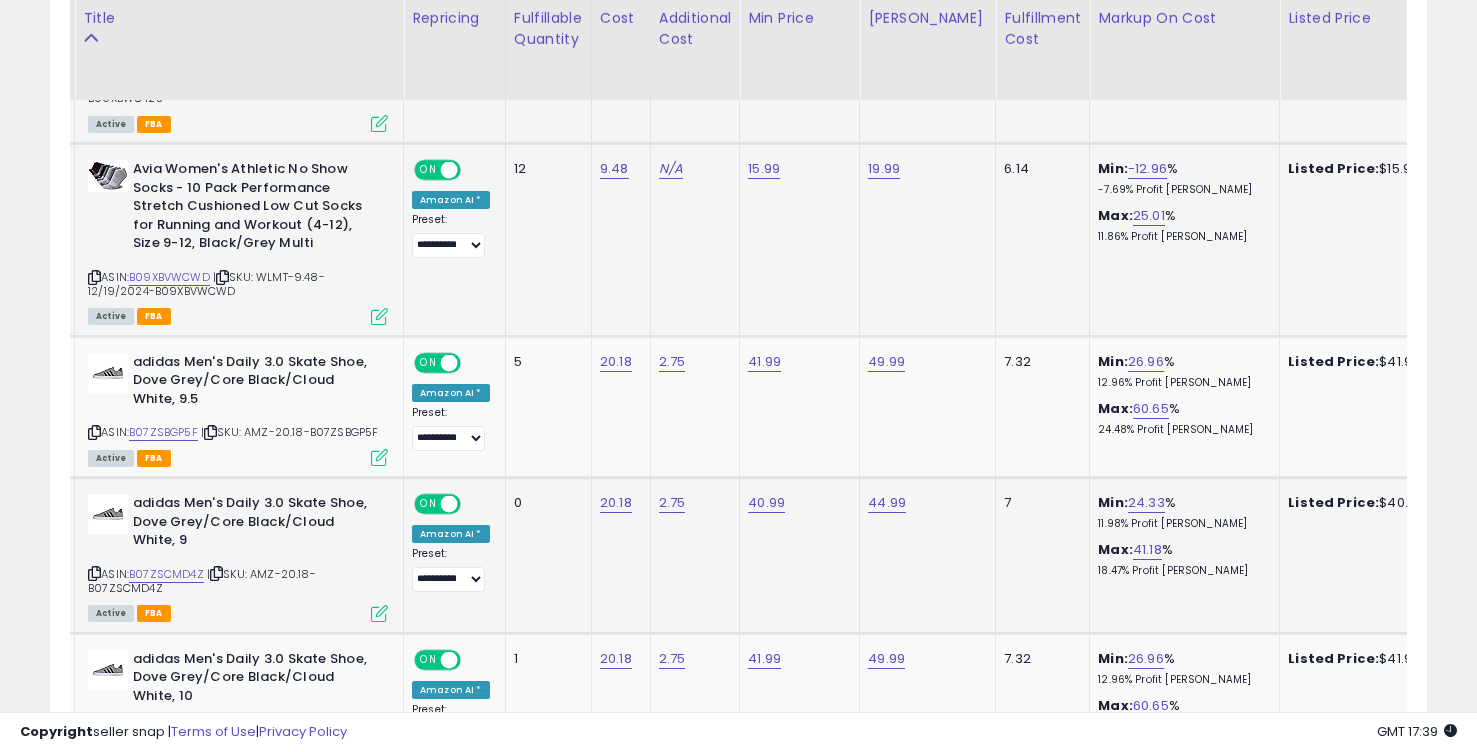 click on "ON" at bounding box center [428, 504] 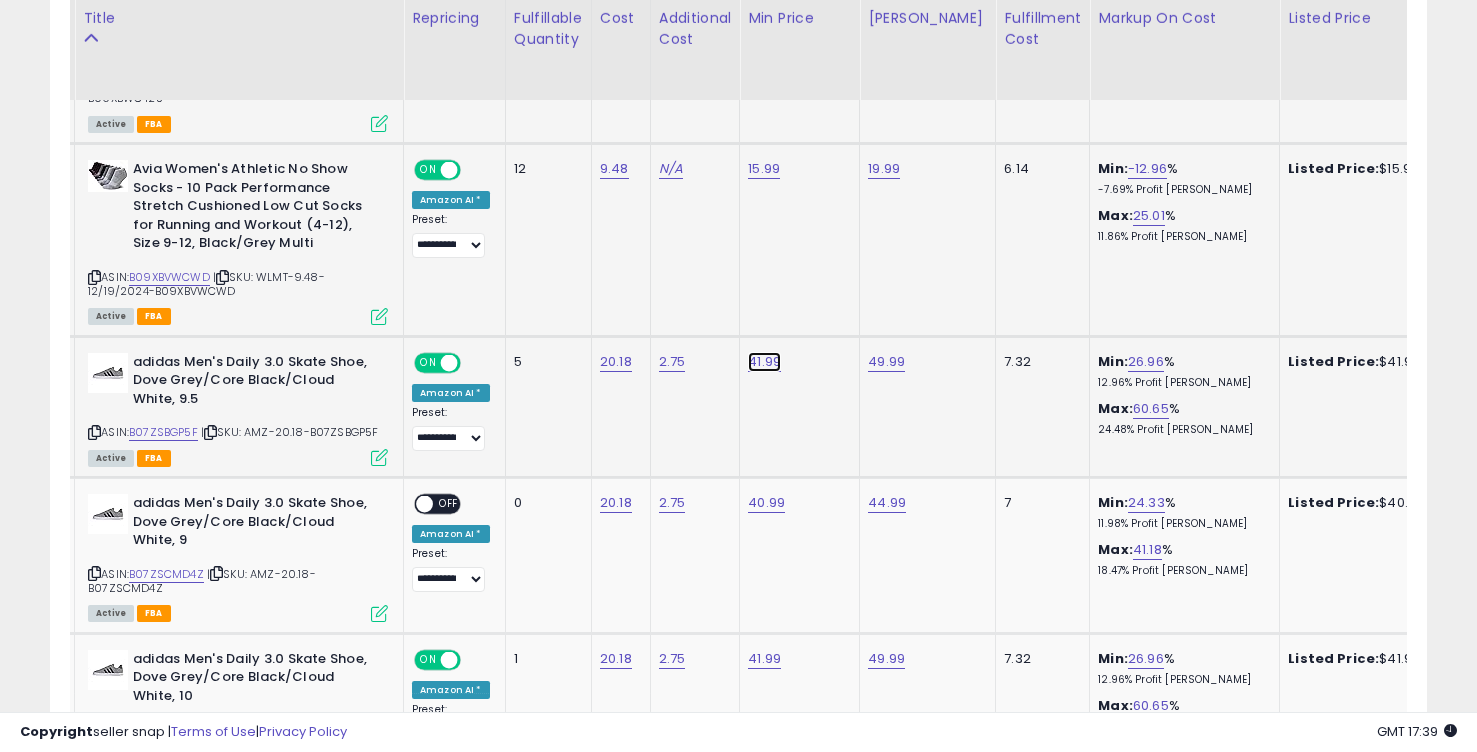 click on "41.99" at bounding box center [766, -333] 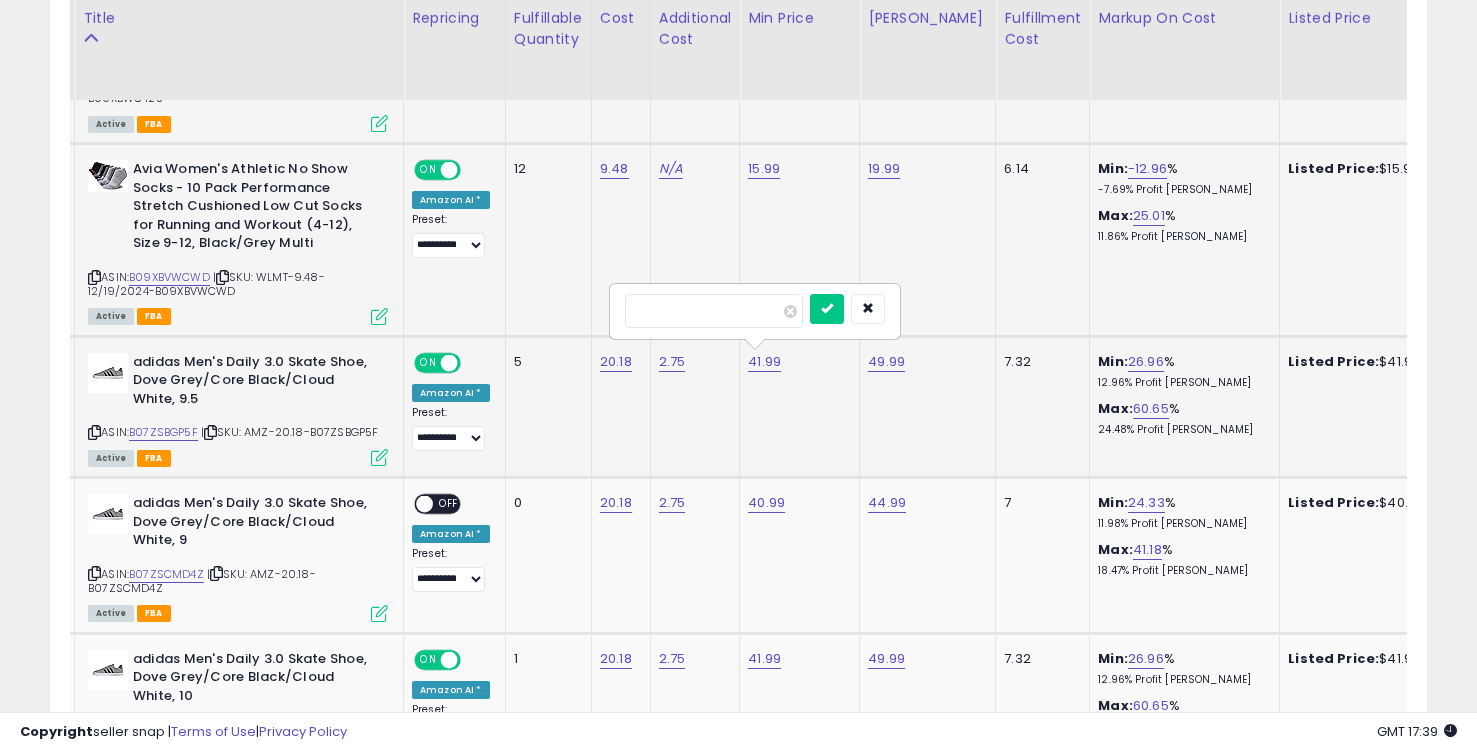click on "*****" at bounding box center (714, 311) 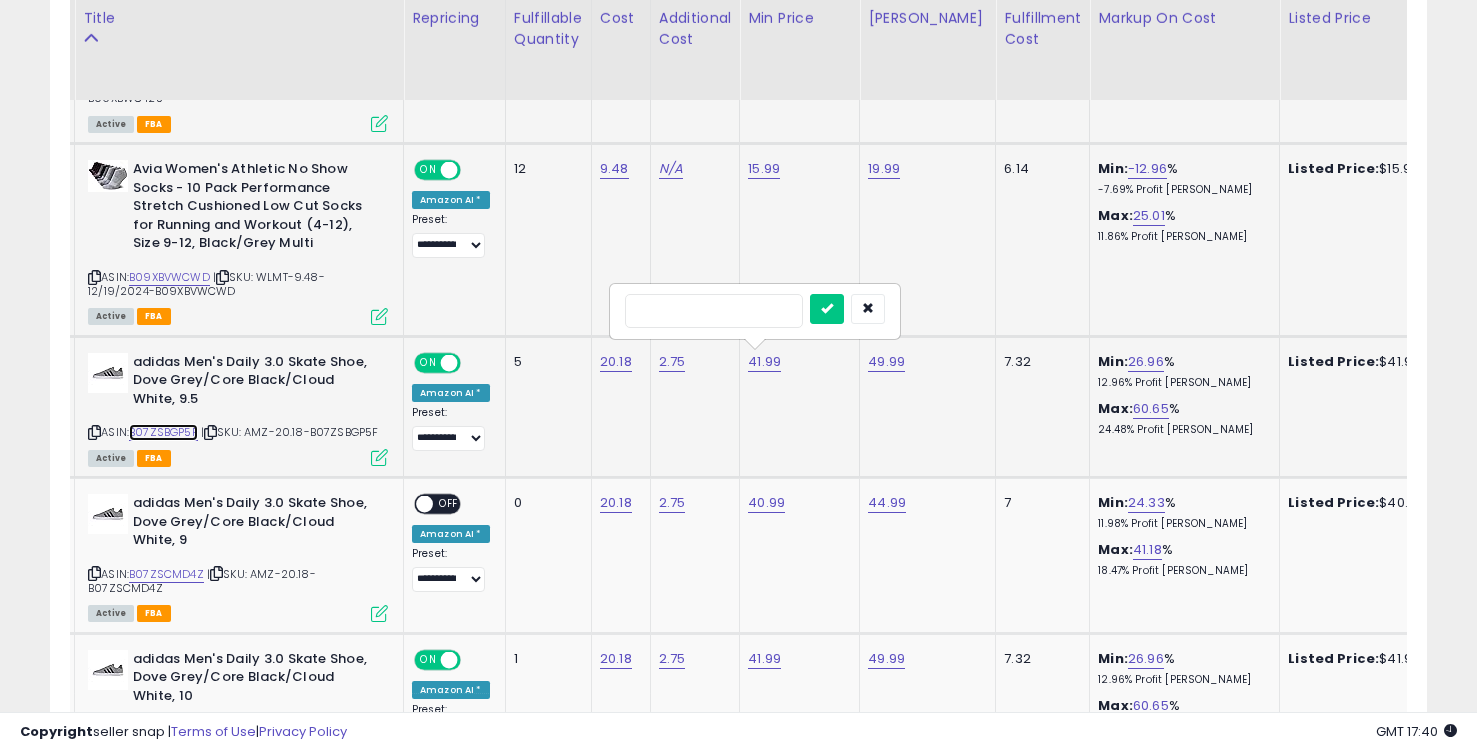 click on "B07ZSBGP5F" at bounding box center (163, 432) 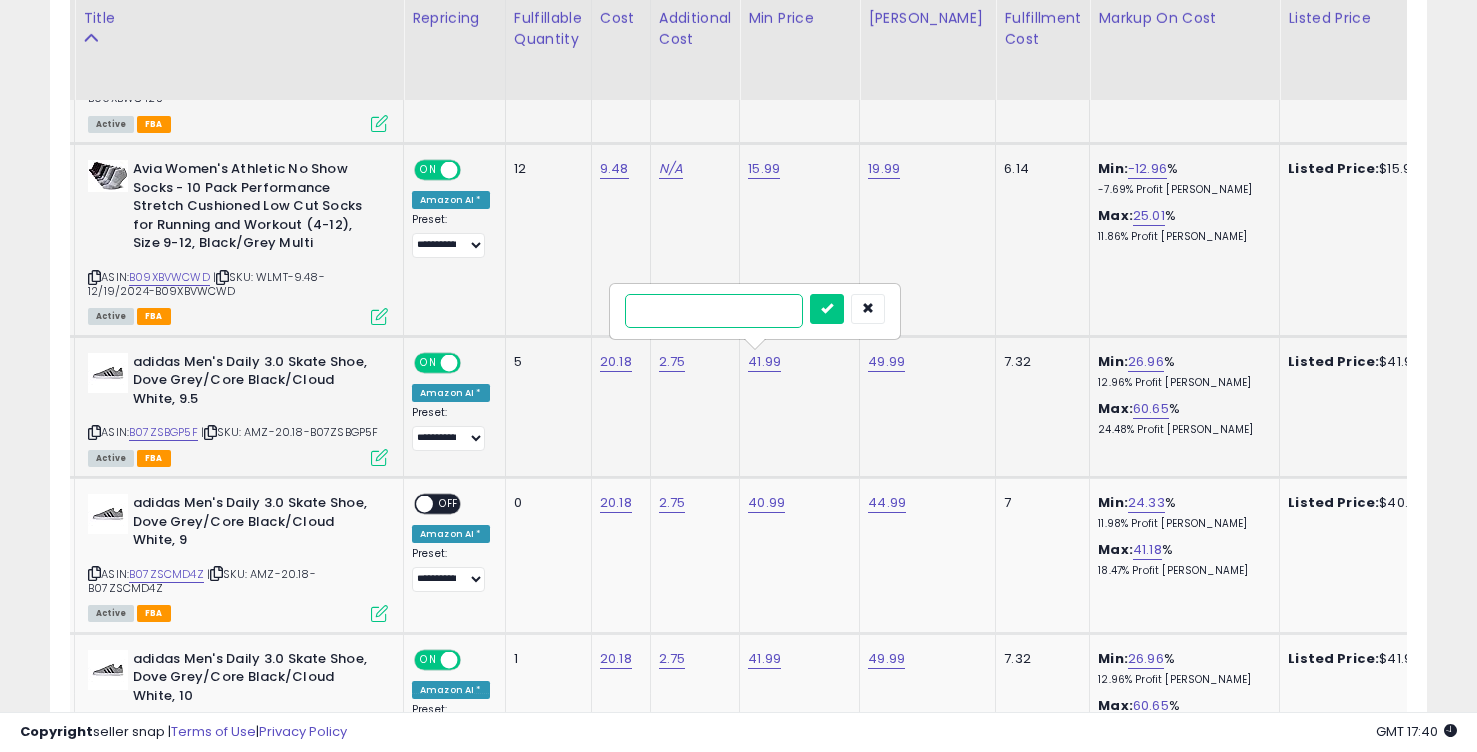 click at bounding box center [714, 311] 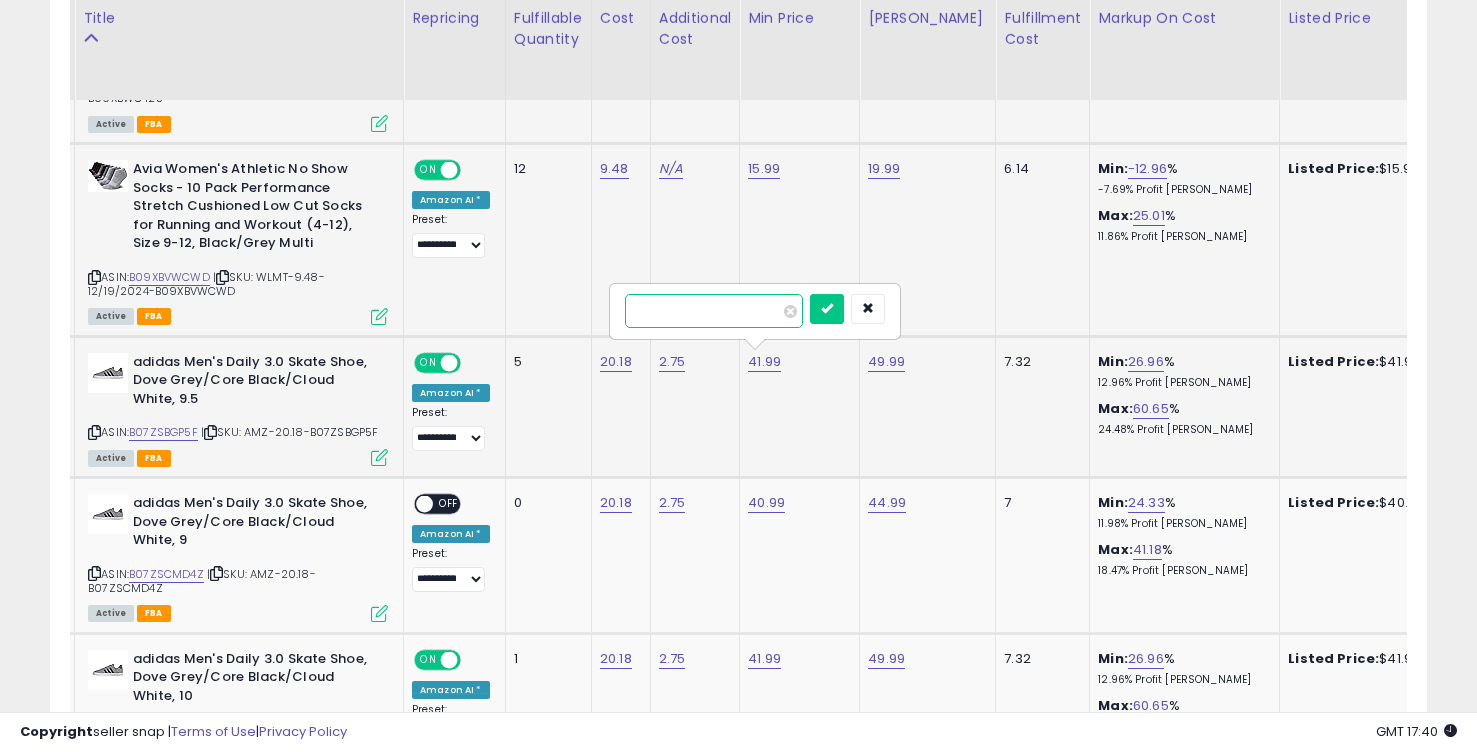 type on "*****" 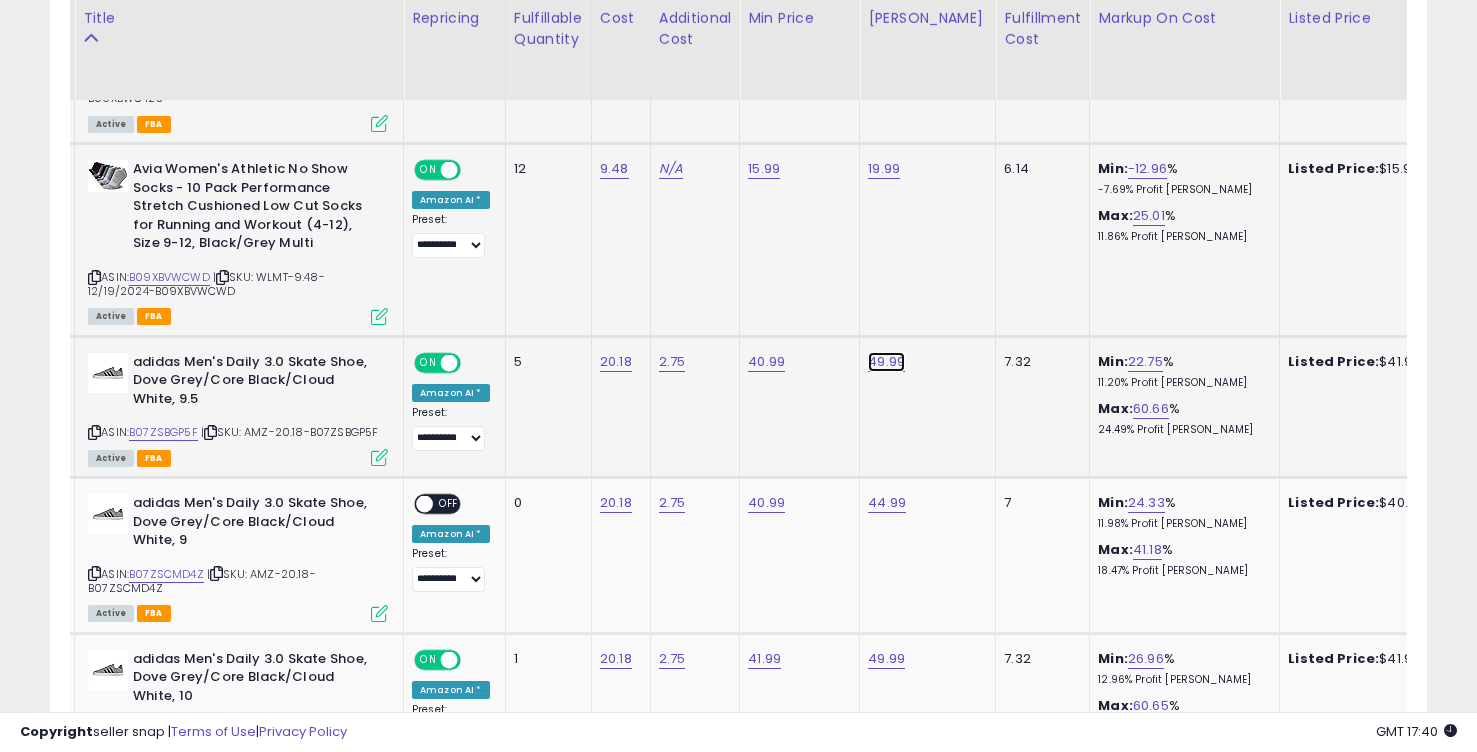click on "49.99" at bounding box center (888, -333) 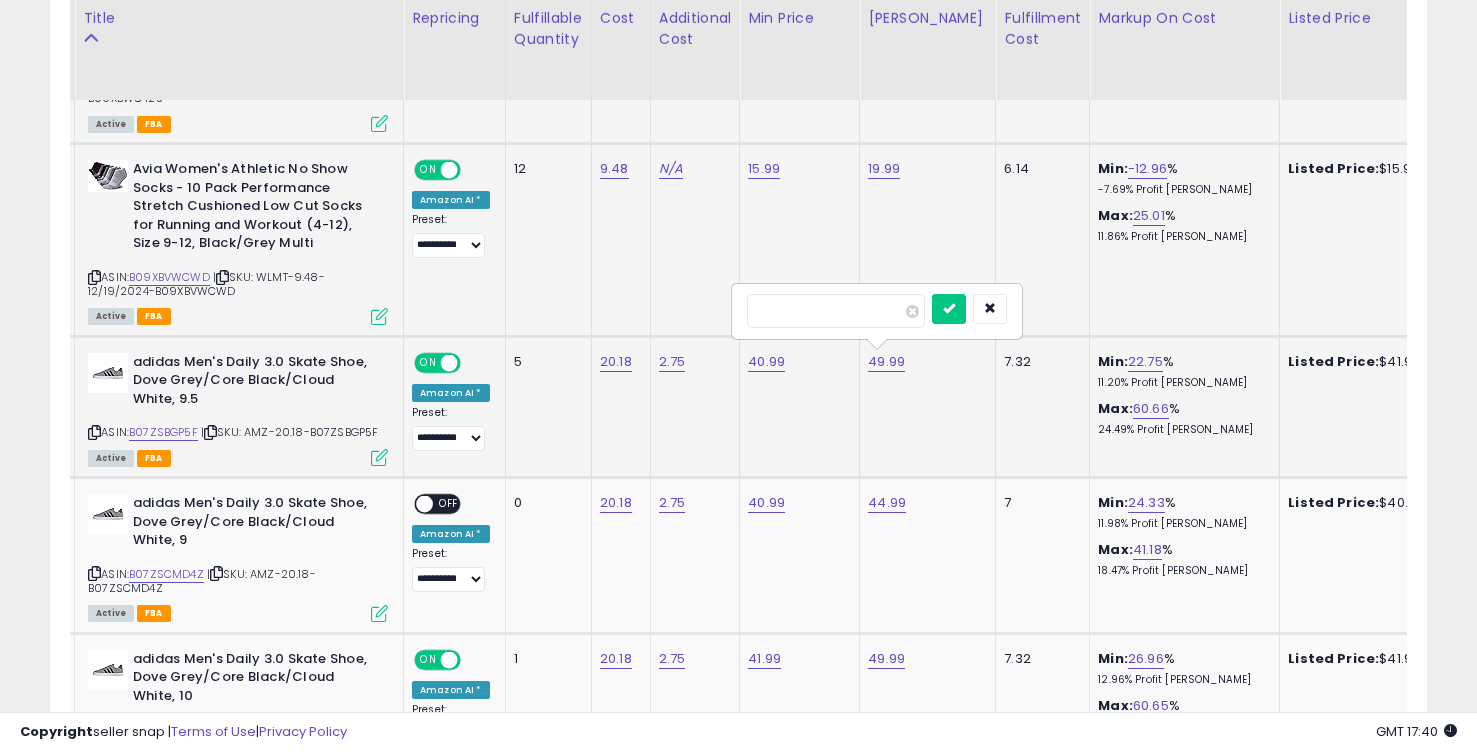 click on "*****" at bounding box center [836, 311] 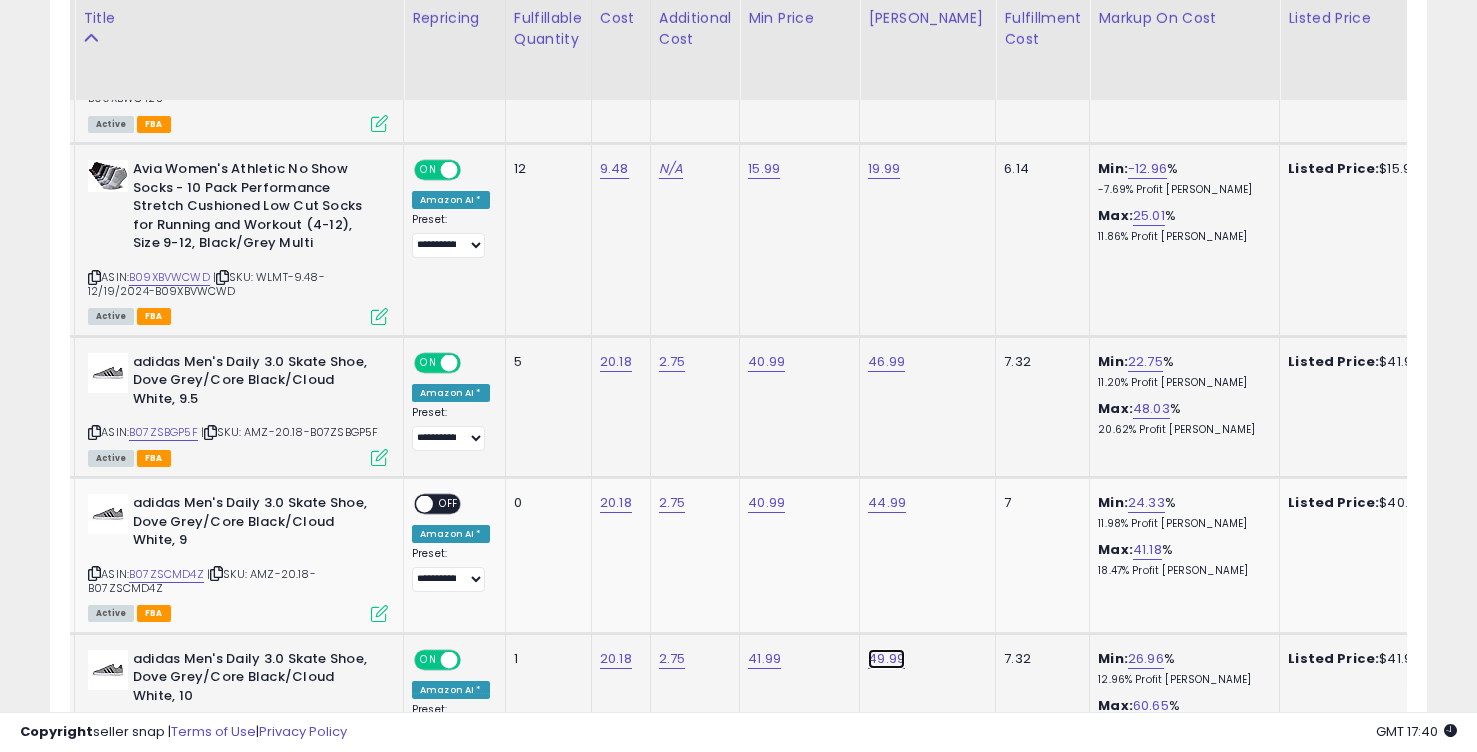 click on "49.99" at bounding box center (888, -333) 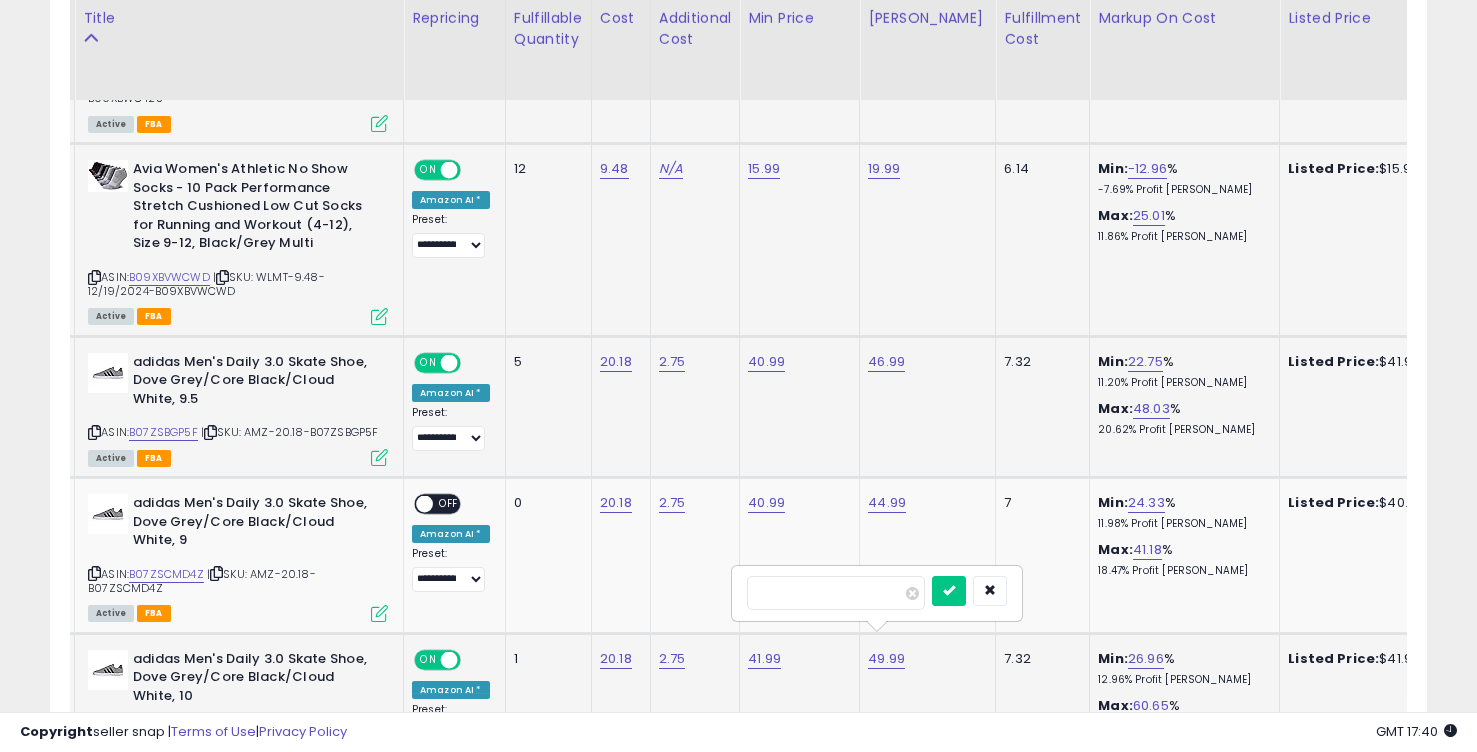 click on "*****" at bounding box center [836, 593] 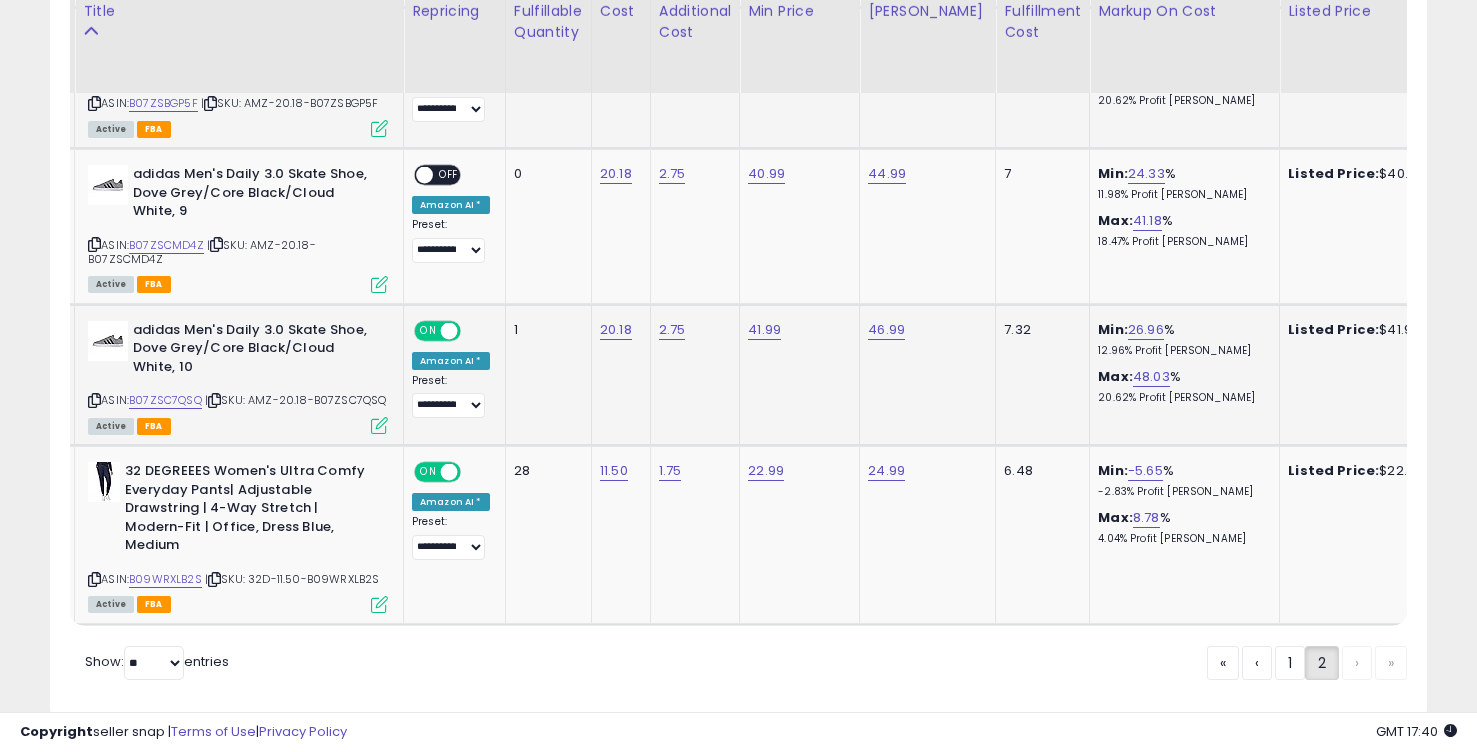 scroll, scrollTop: 1763, scrollLeft: 0, axis: vertical 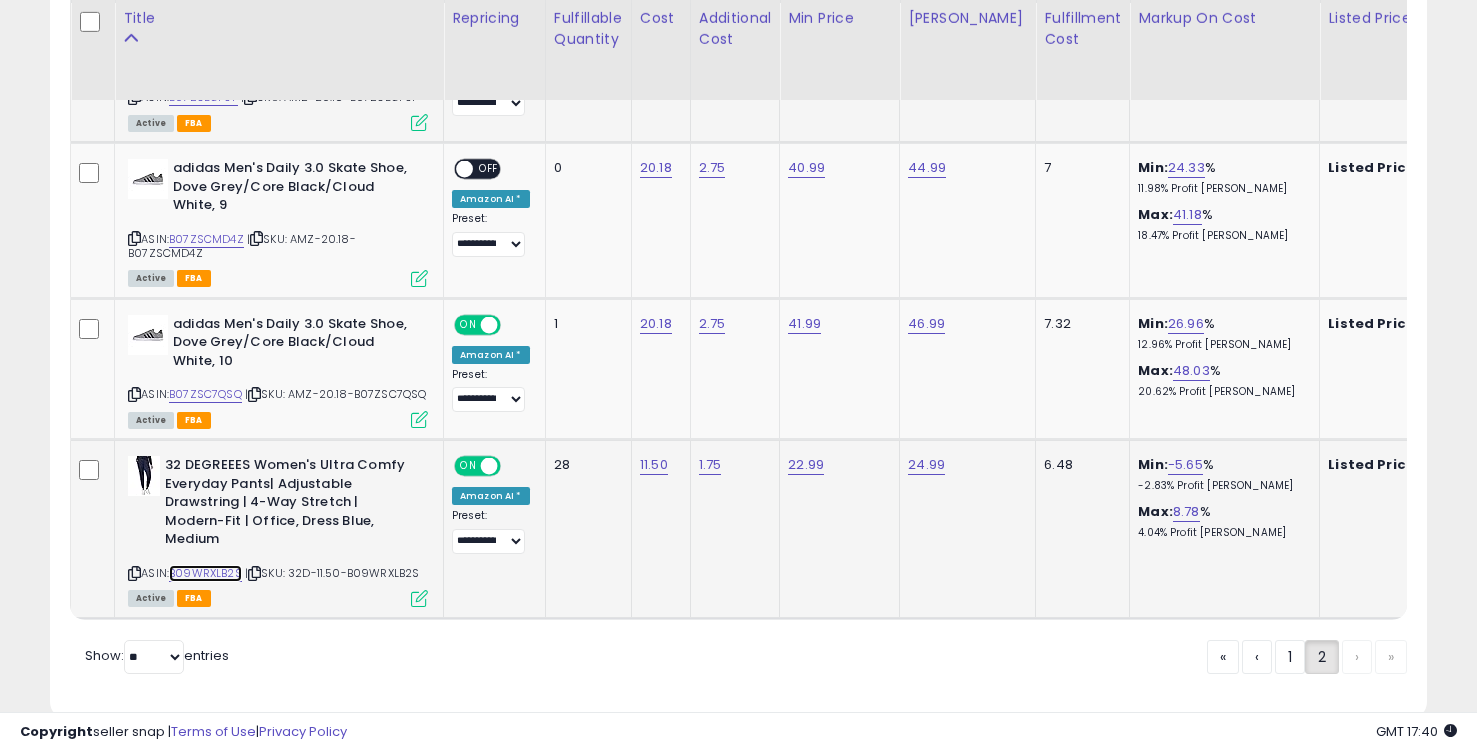 click on "B09WRXLB2S" at bounding box center [205, 573] 